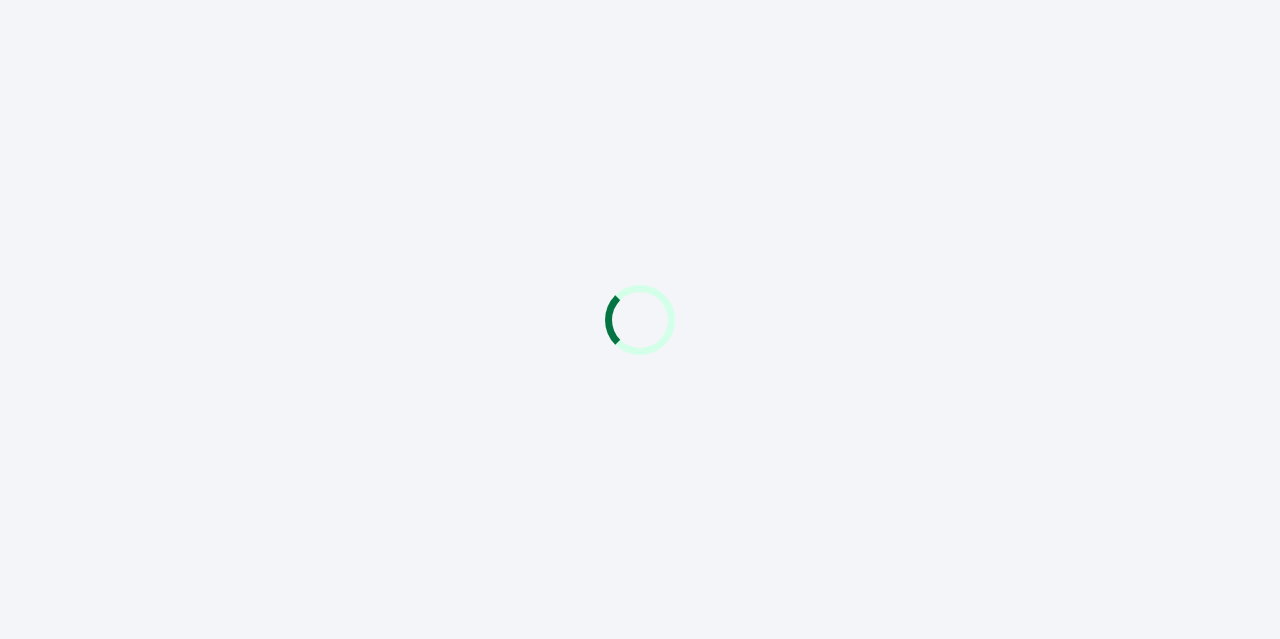 scroll, scrollTop: 0, scrollLeft: 0, axis: both 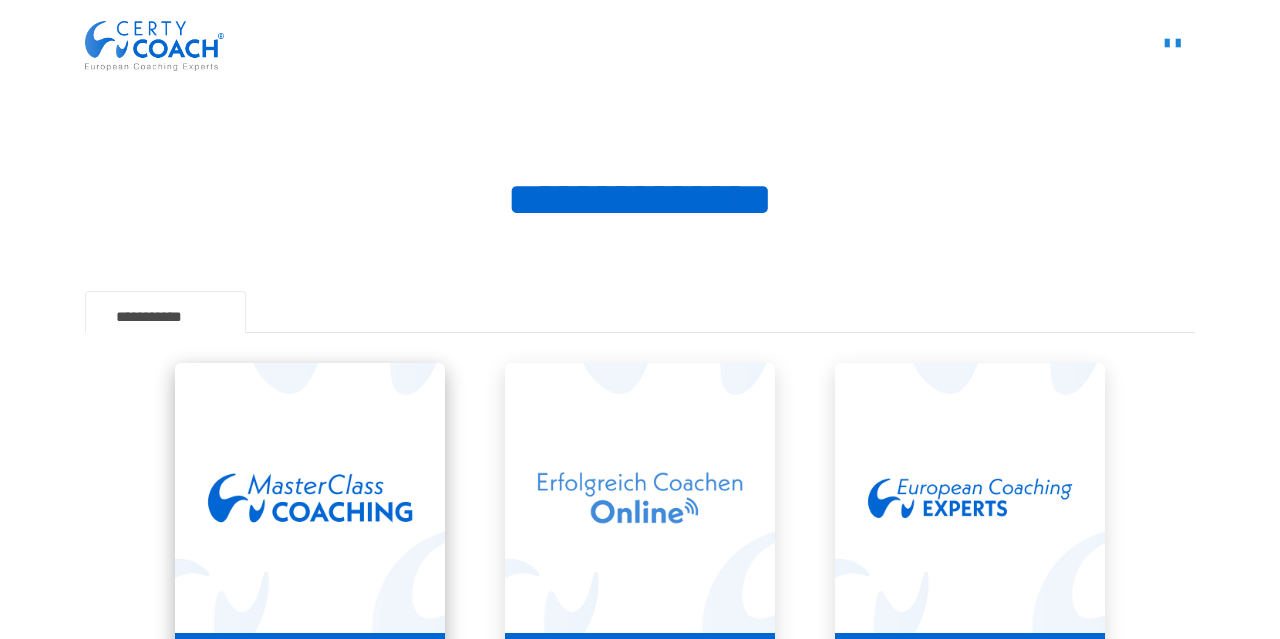 click at bounding box center (310, 498) 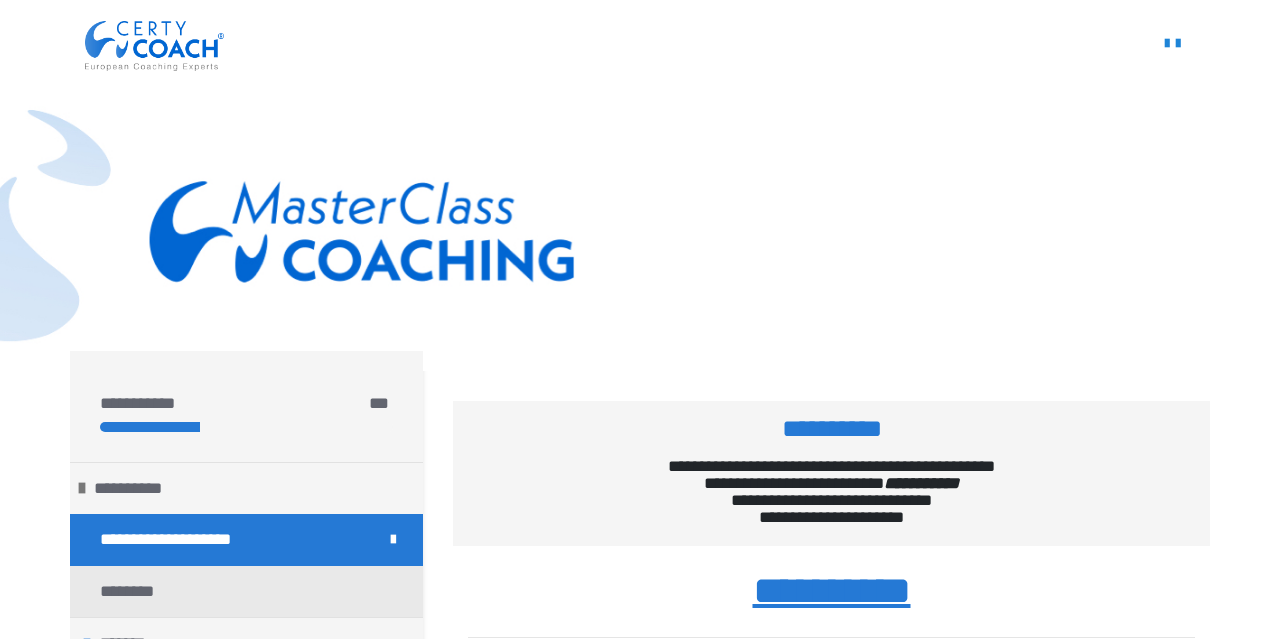 click at bounding box center (640, 239) 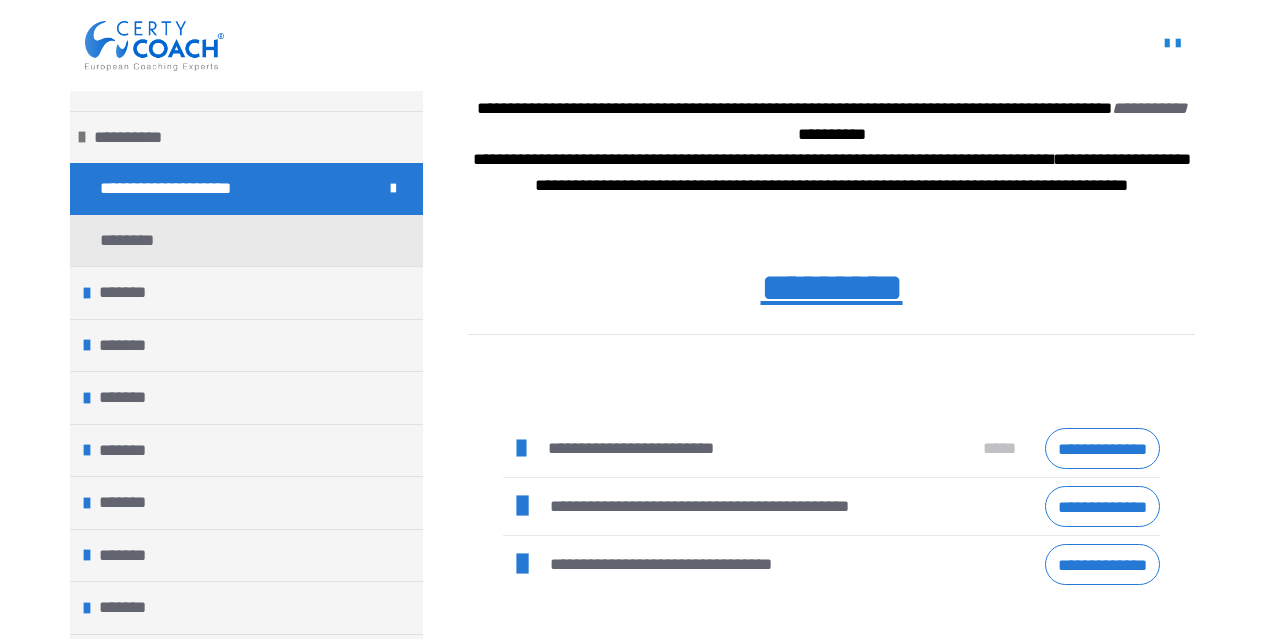 scroll, scrollTop: 1230, scrollLeft: 0, axis: vertical 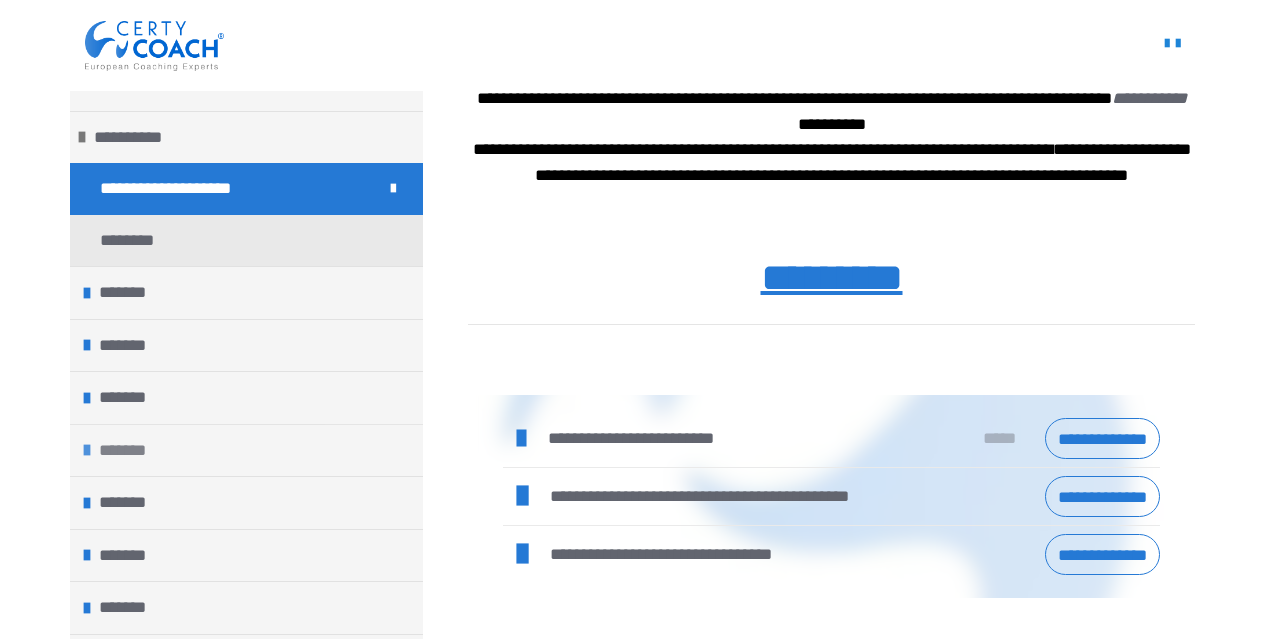 click on "*******" at bounding box center [128, 451] 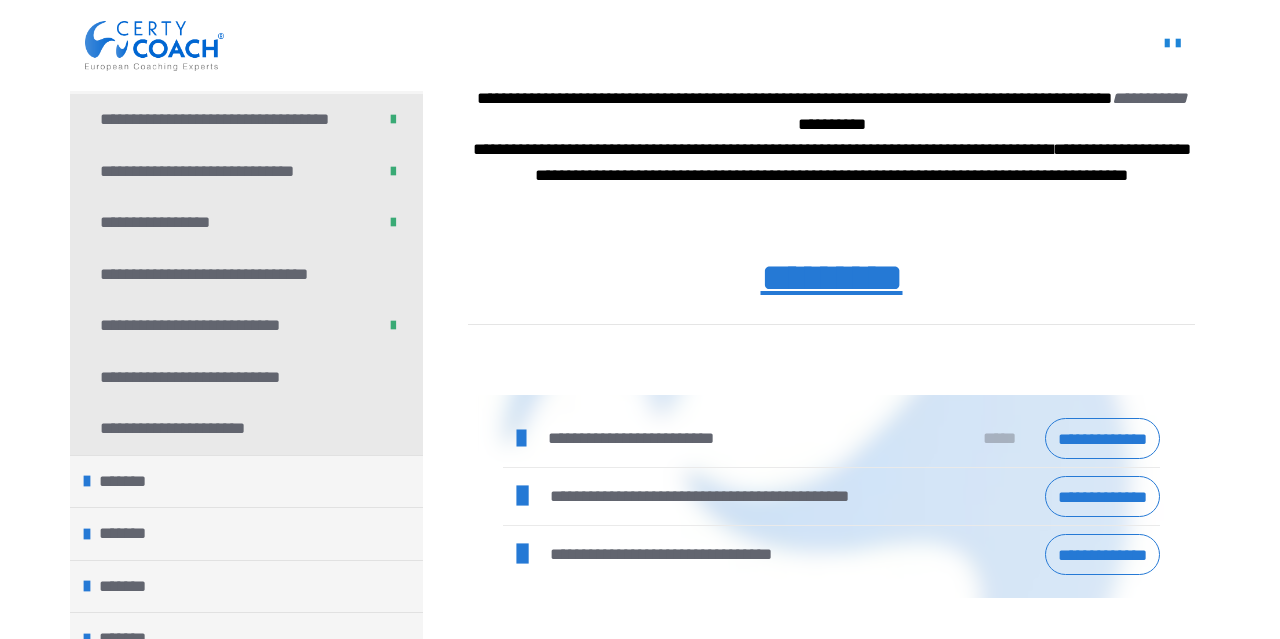 scroll, scrollTop: 390, scrollLeft: 0, axis: vertical 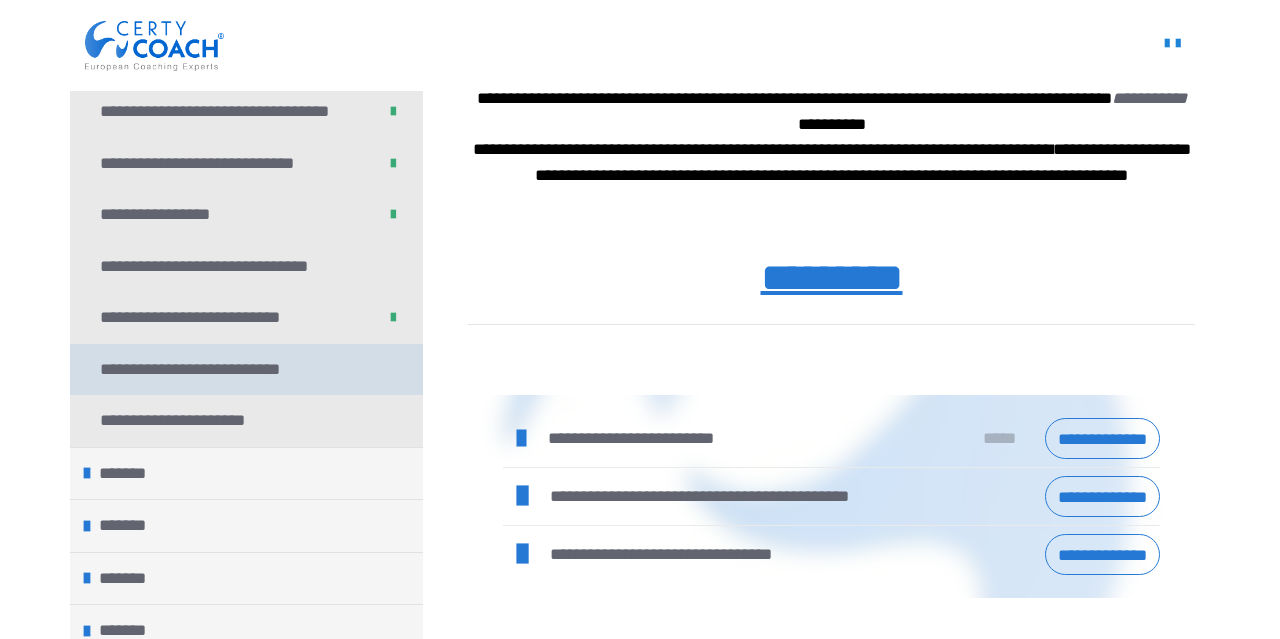 click on "**********" at bounding box center [199, 370] 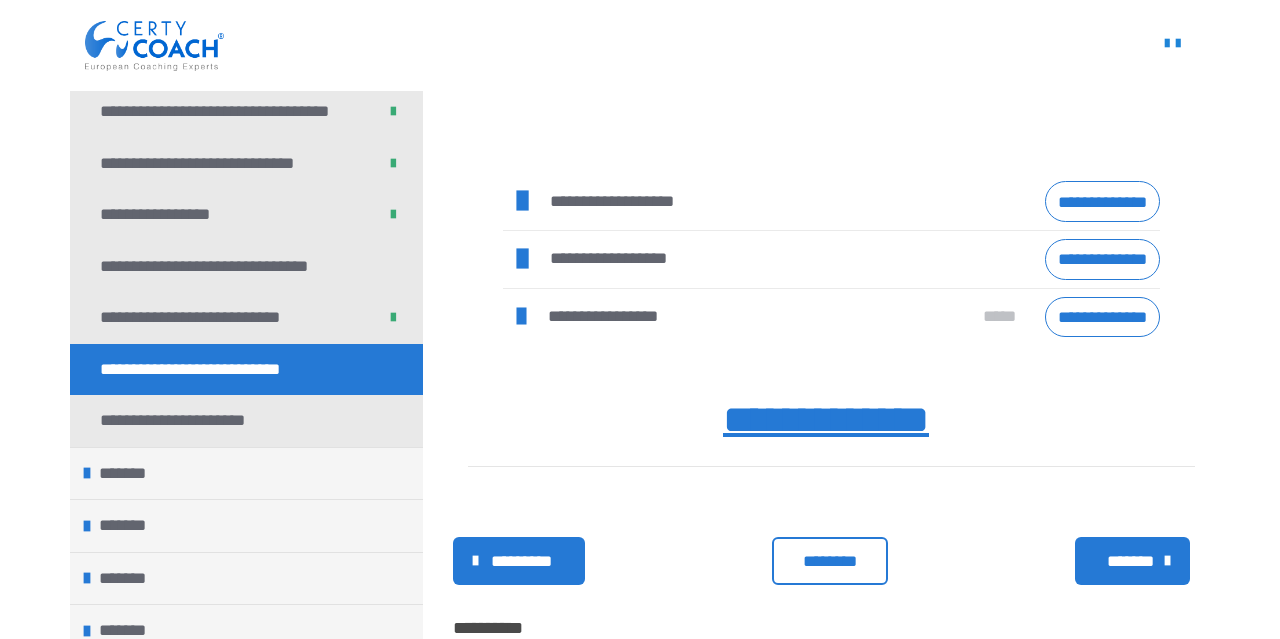 scroll, scrollTop: 1230, scrollLeft: 0, axis: vertical 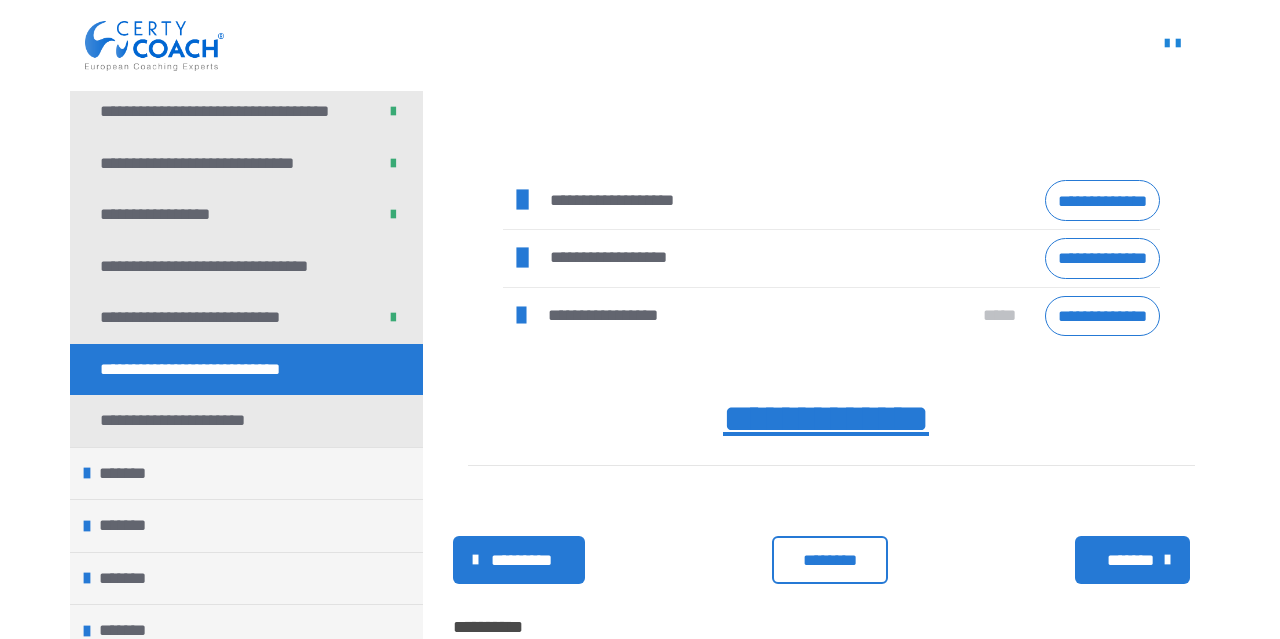 click on "**********" at bounding box center [640, 45] 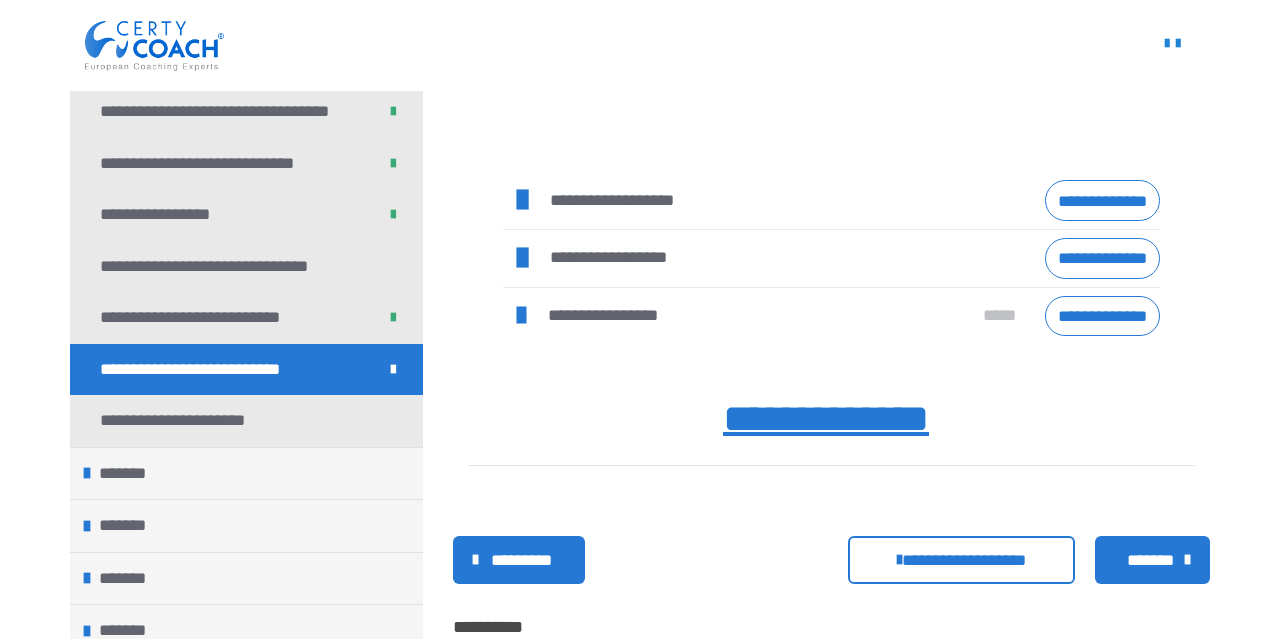 click on "*******" at bounding box center (1150, 561) 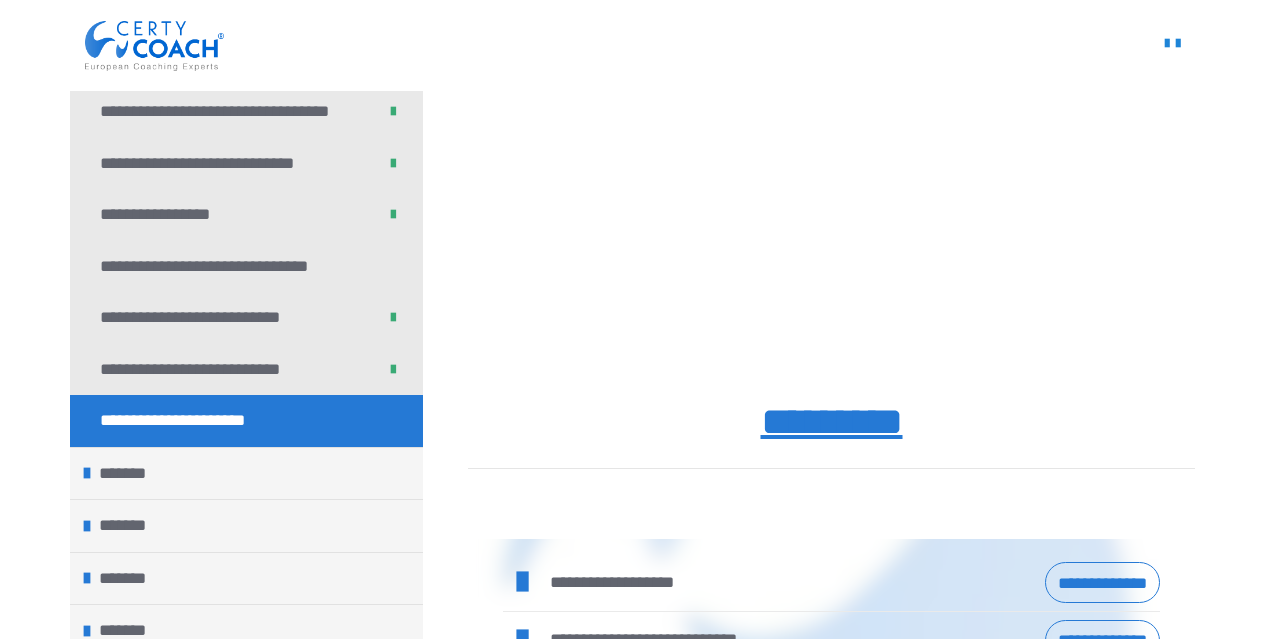 scroll, scrollTop: 858, scrollLeft: 0, axis: vertical 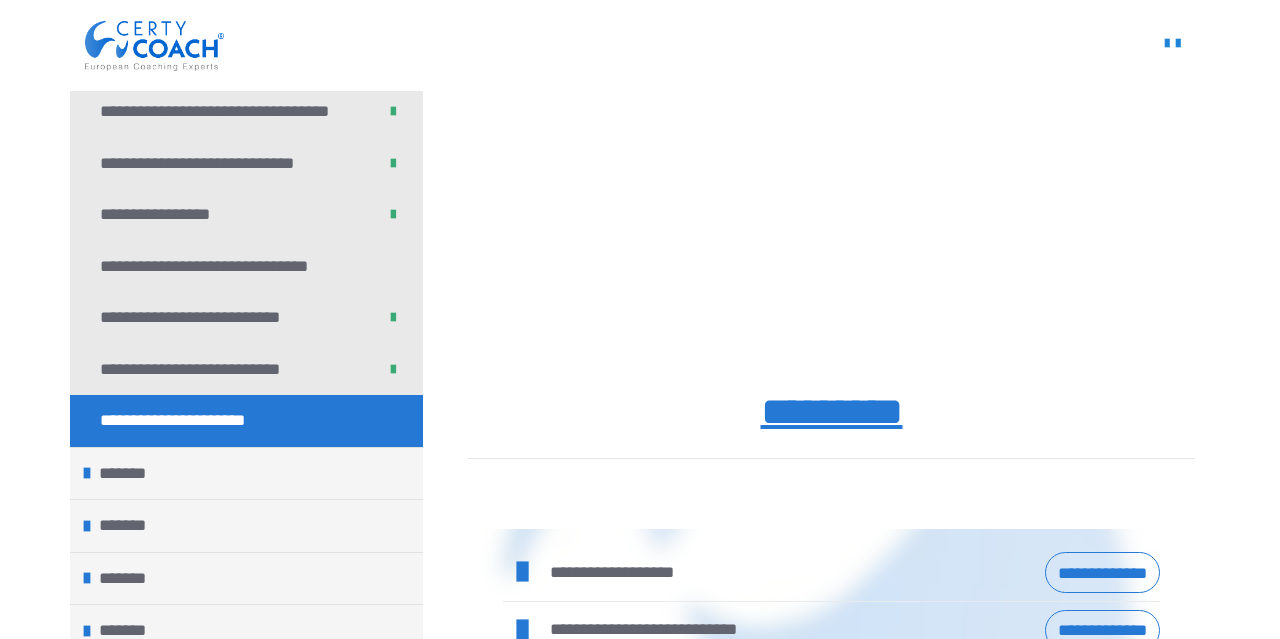click on "**********" at bounding box center (1102, 572) 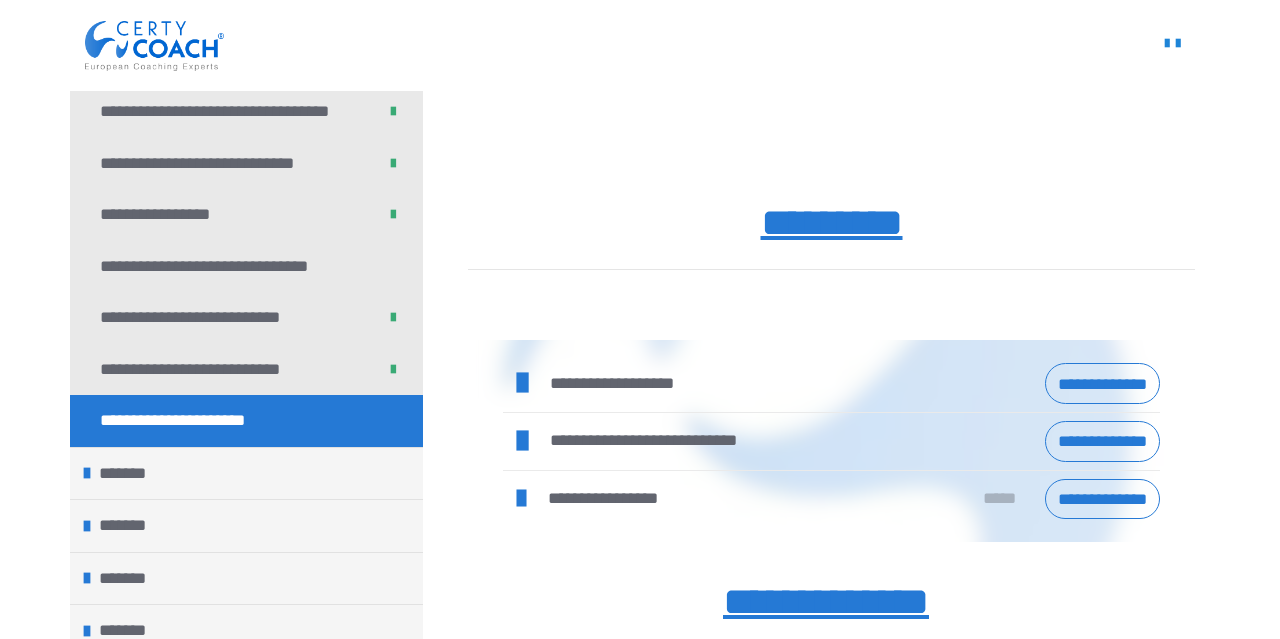 scroll, scrollTop: 1048, scrollLeft: 0, axis: vertical 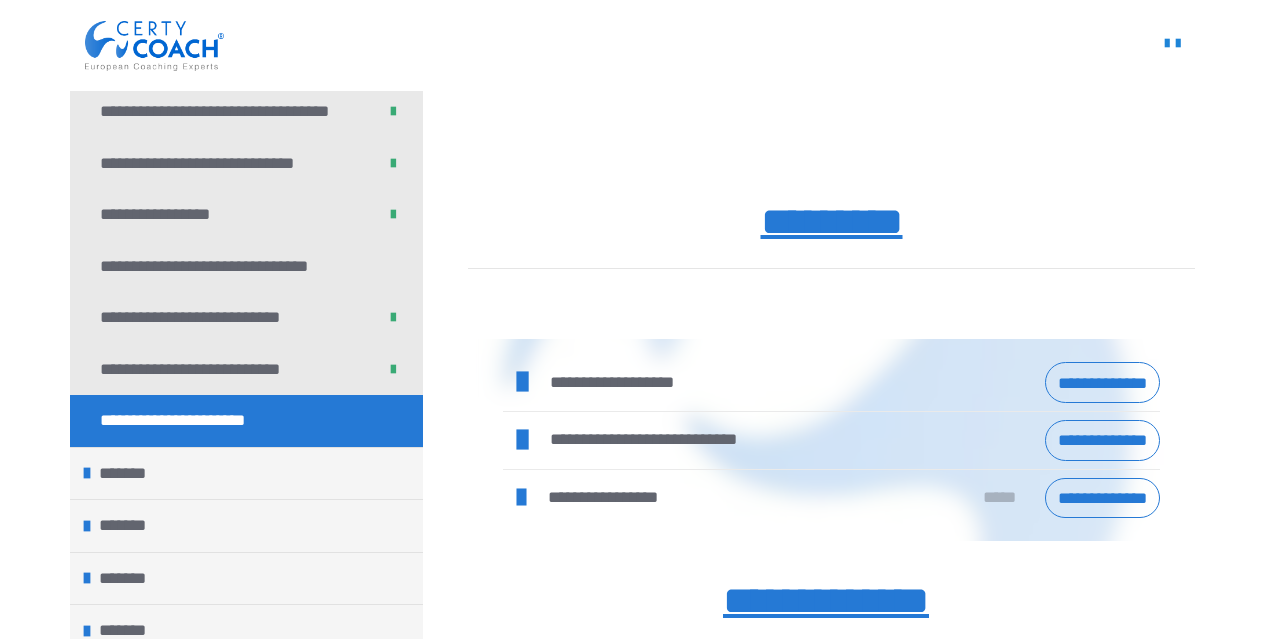 click on "**********" at bounding box center [1102, 440] 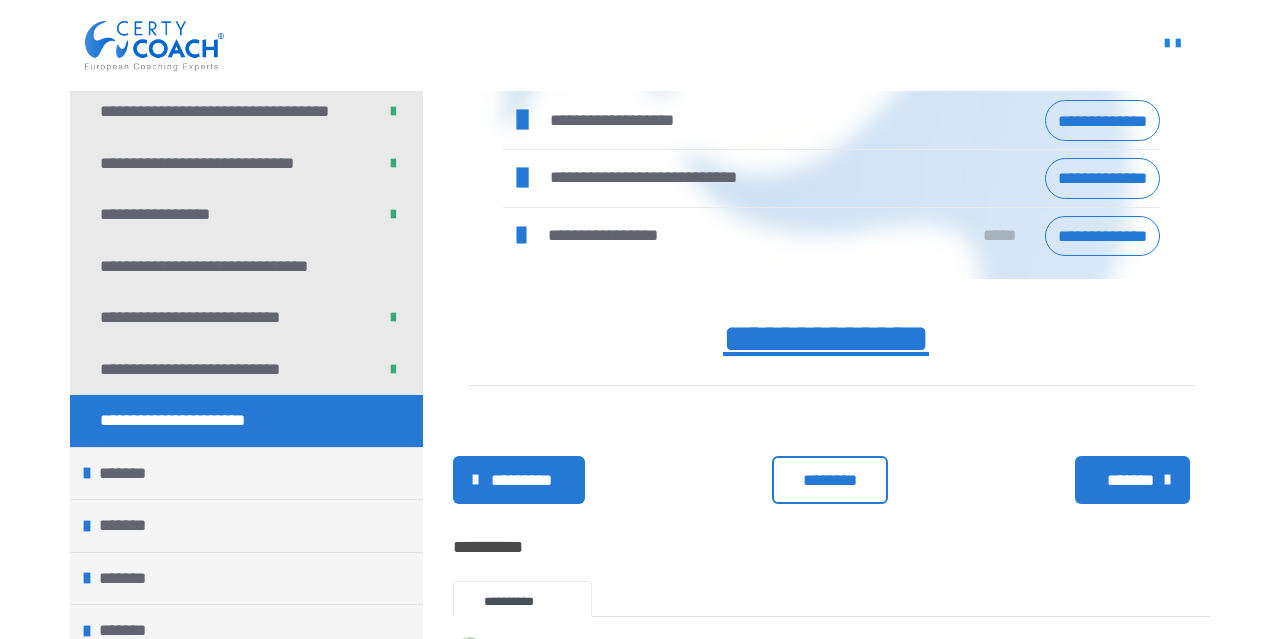 scroll, scrollTop: 1322, scrollLeft: 0, axis: vertical 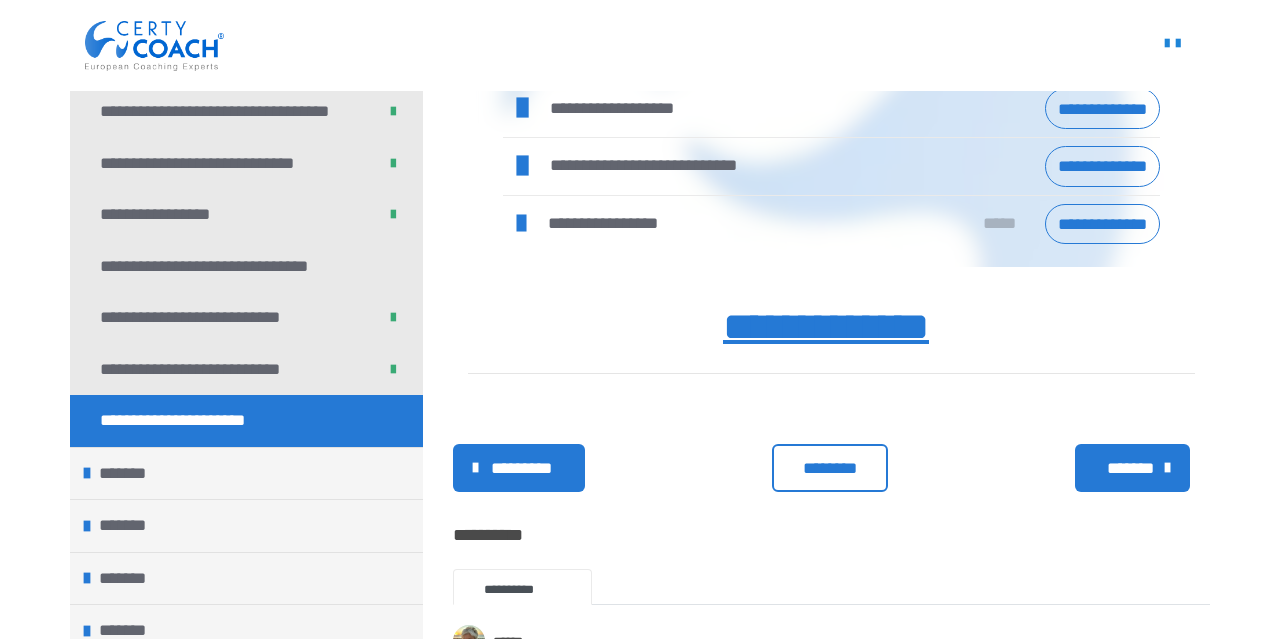 click on "********* ******** *******" at bounding box center (831, 468) 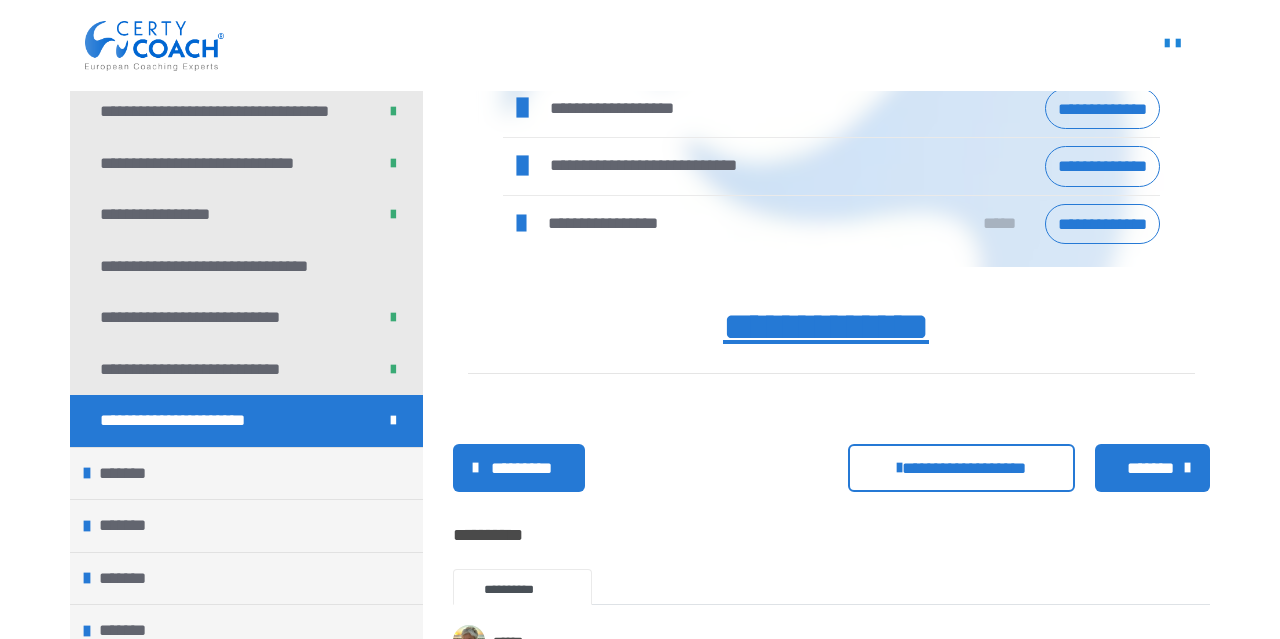 click on "*******" at bounding box center [1150, 469] 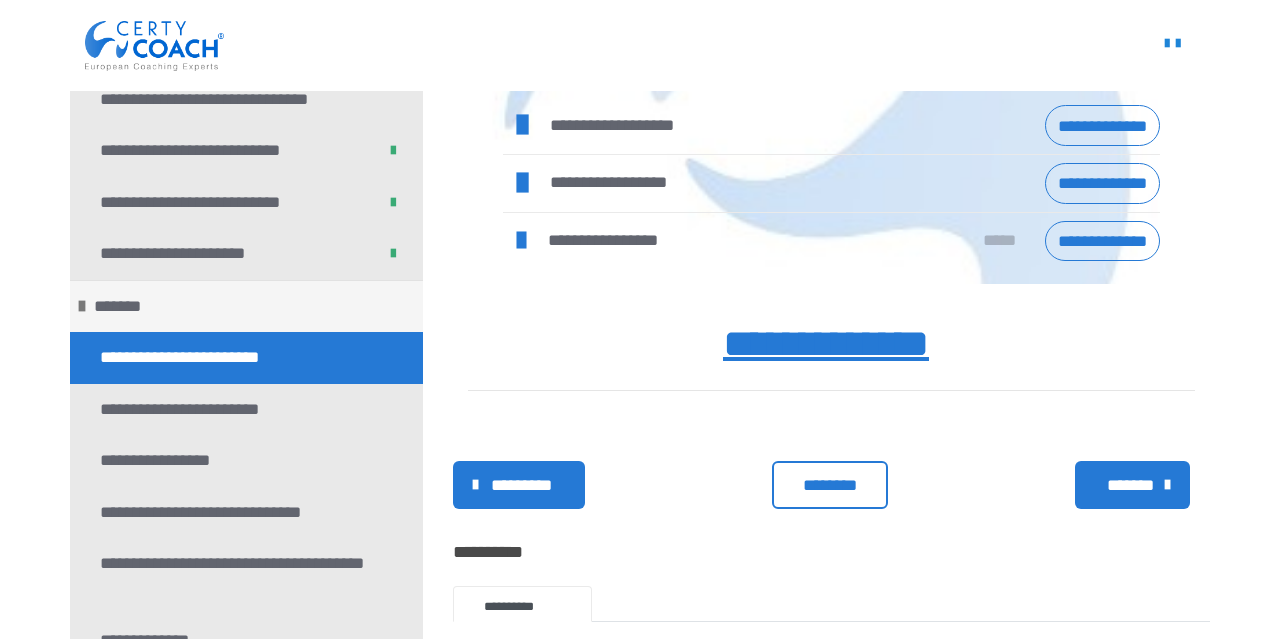 scroll, scrollTop: 620, scrollLeft: 0, axis: vertical 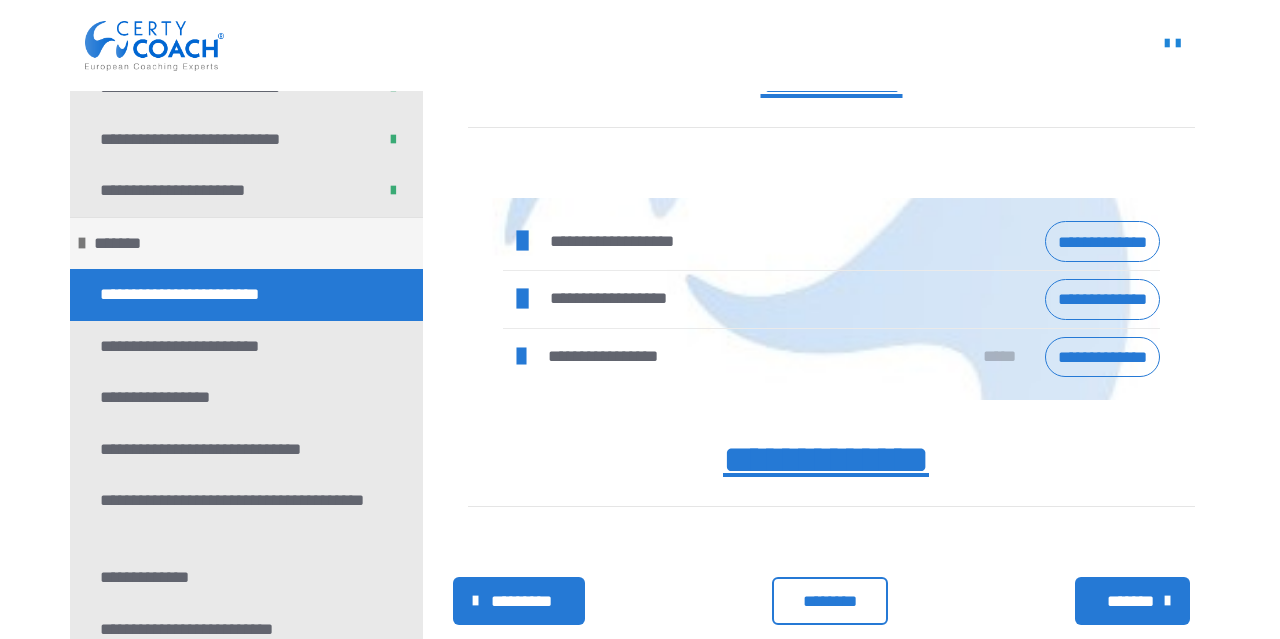 click on "**********" at bounding box center (1102, 241) 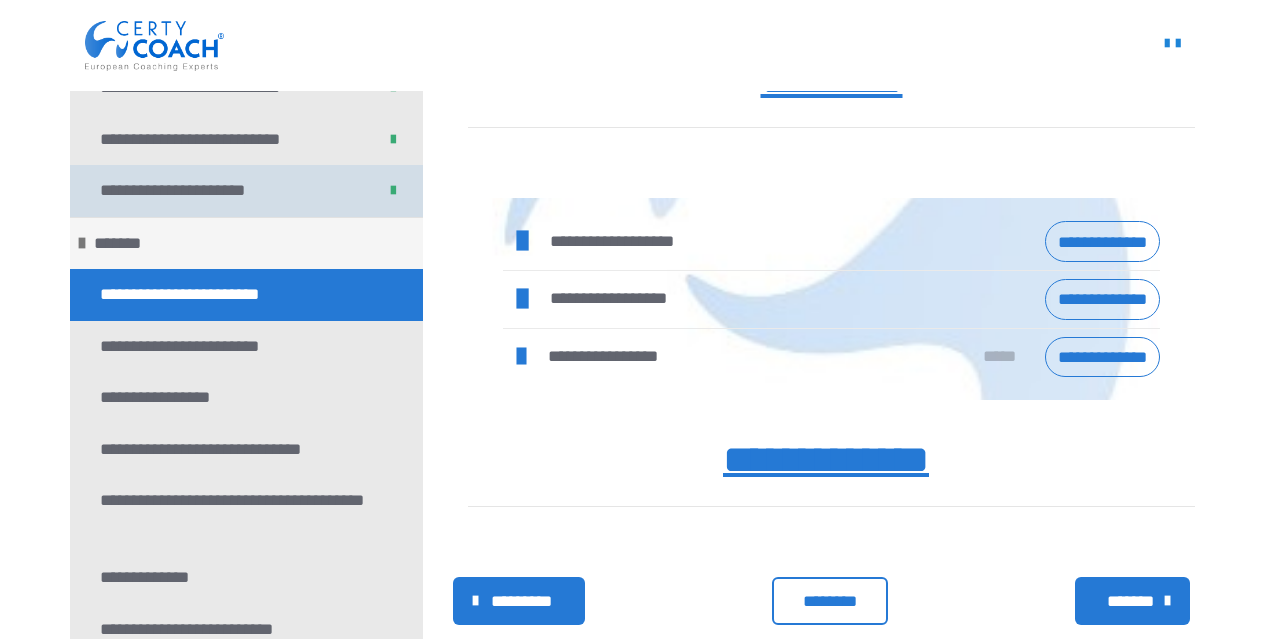 click on "**********" at bounding box center [183, 191] 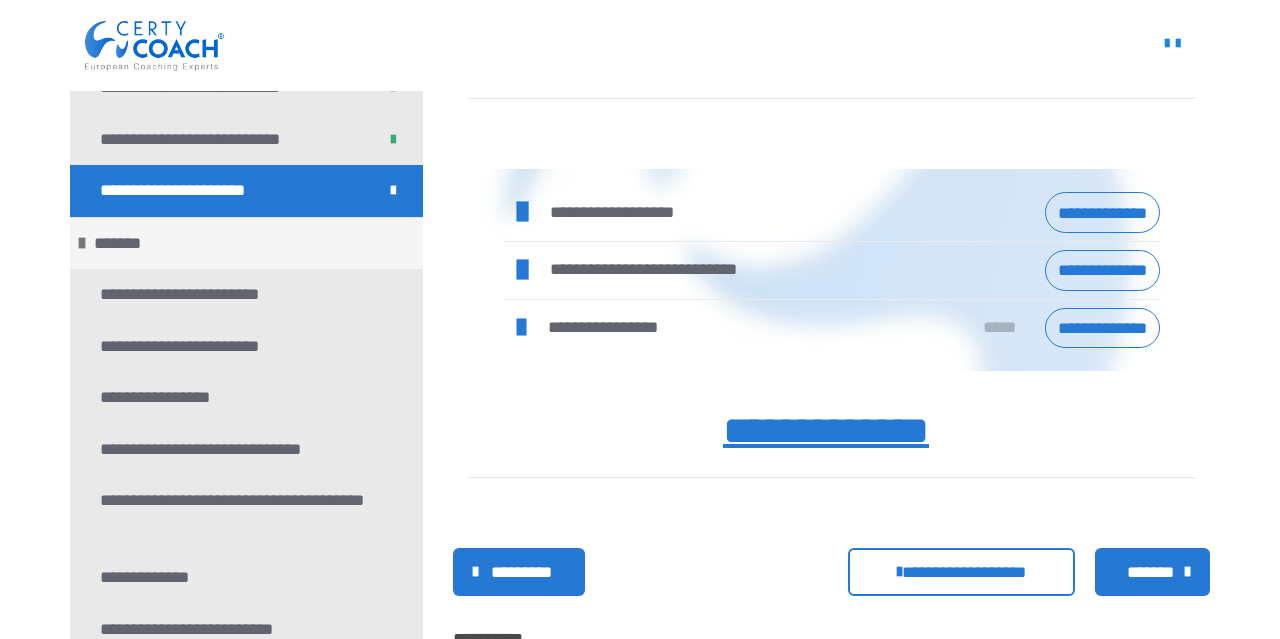 scroll, scrollTop: 1220, scrollLeft: 0, axis: vertical 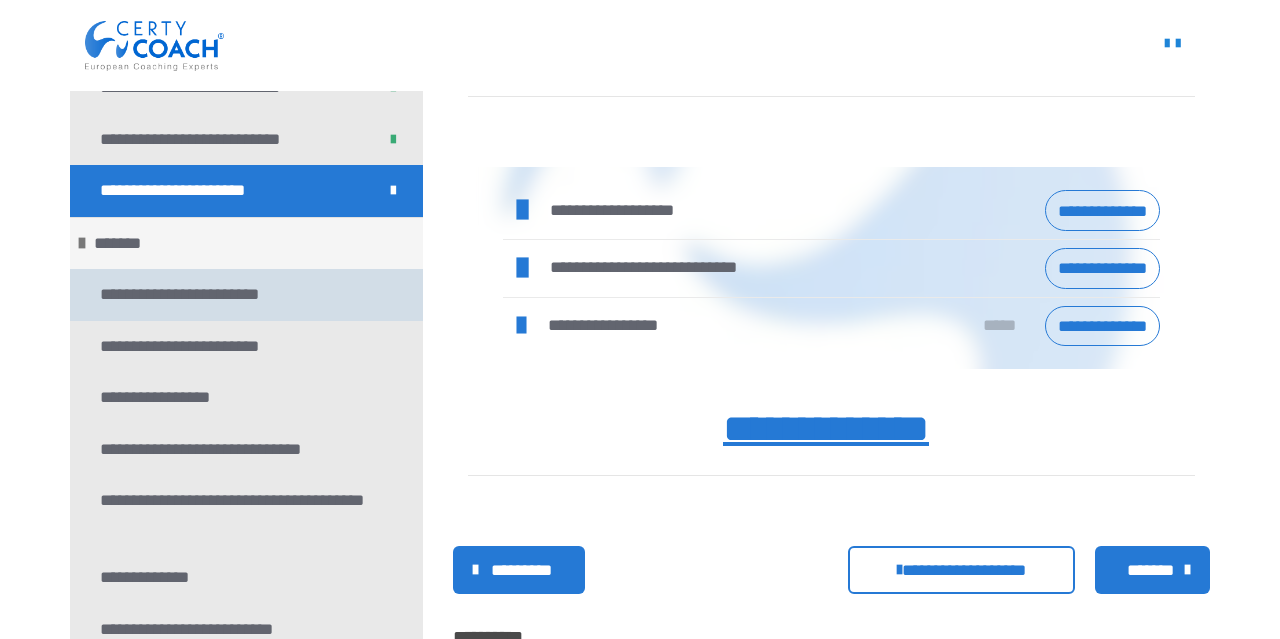 click on "**********" at bounding box center (246, 295) 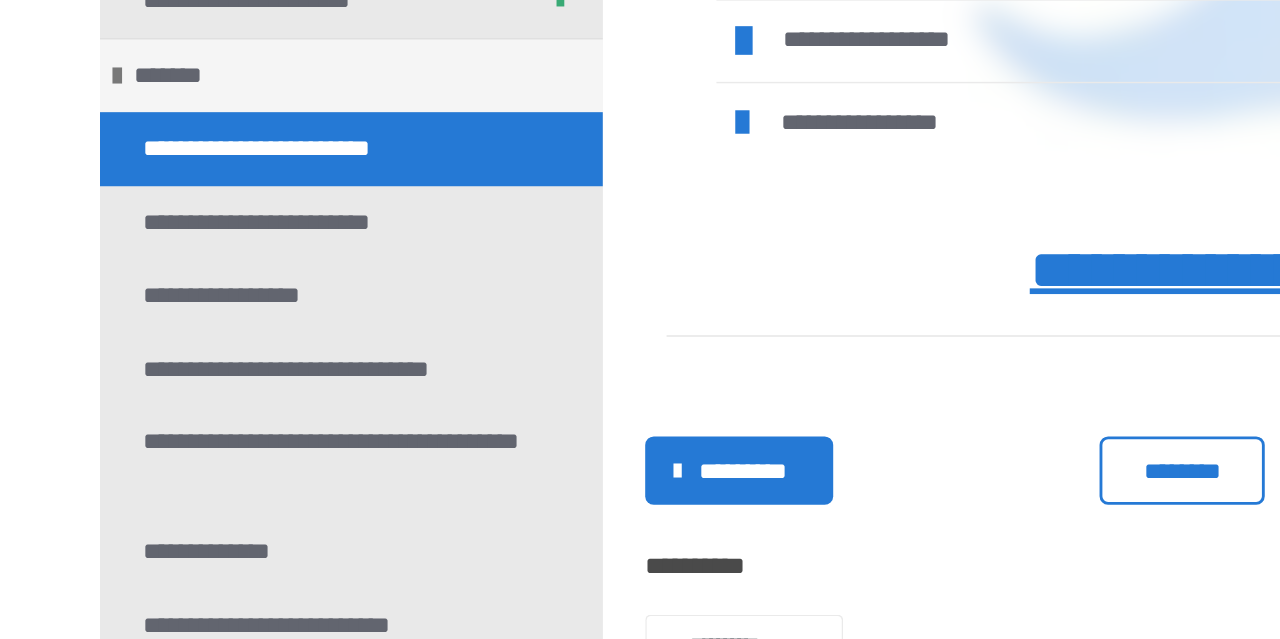 scroll, scrollTop: 1289, scrollLeft: 0, axis: vertical 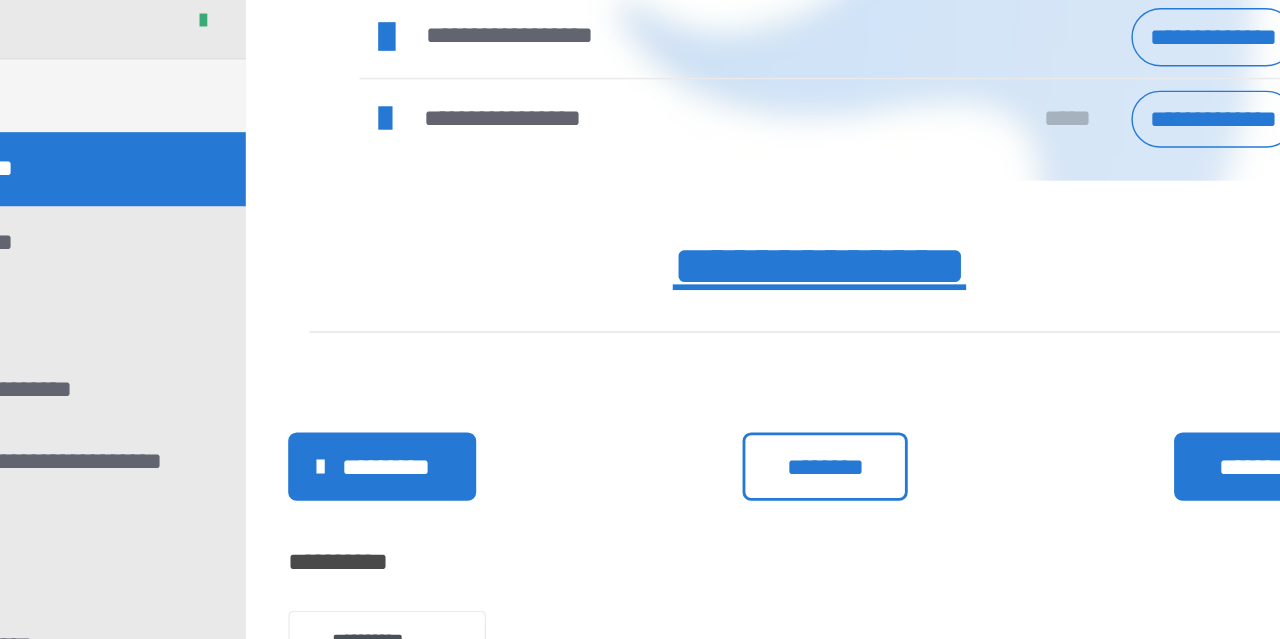 click on "********" at bounding box center (830, 519) 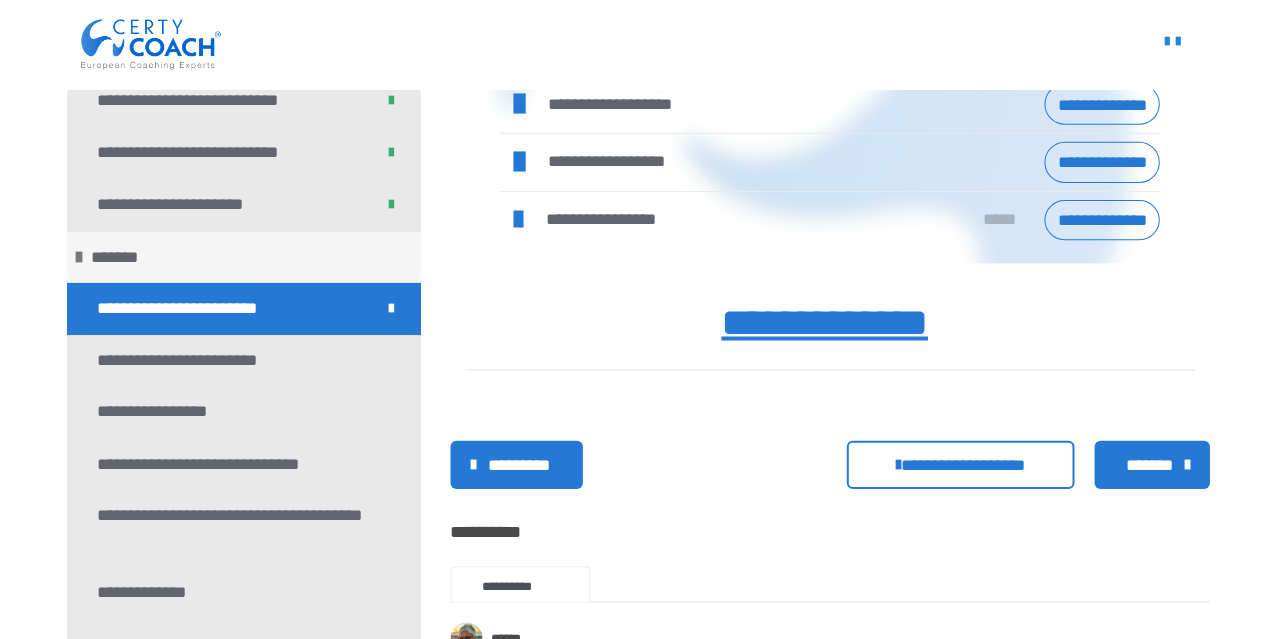 scroll, scrollTop: 1342, scrollLeft: 0, axis: vertical 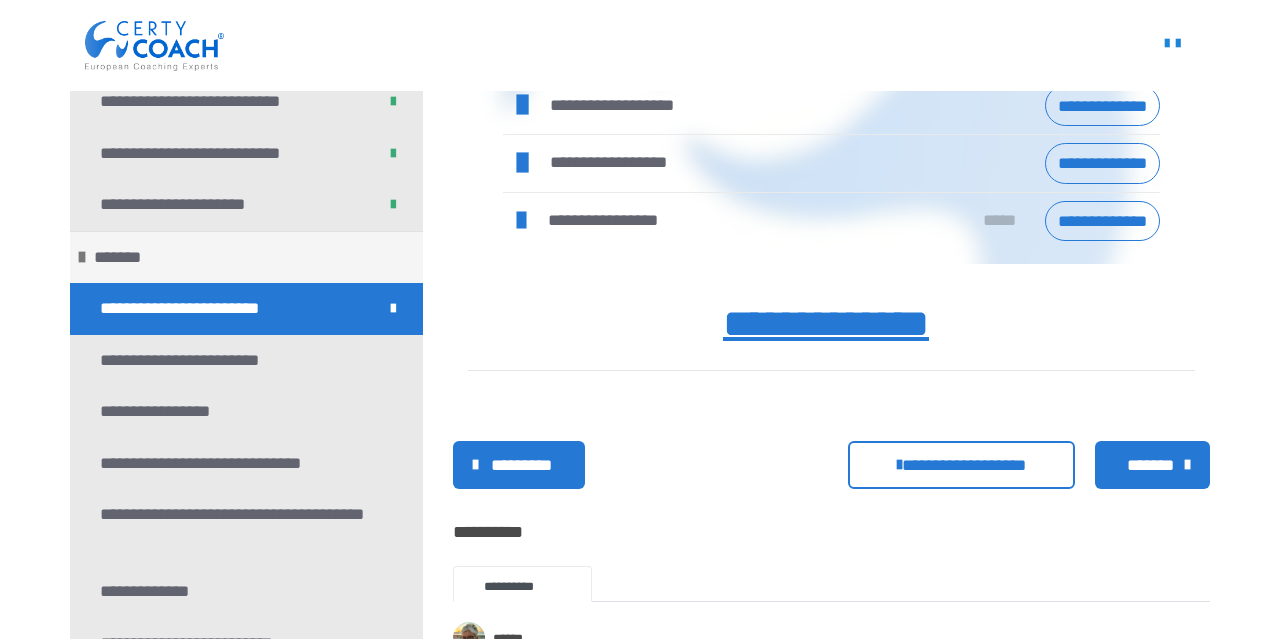 click on "*******" at bounding box center (1150, 466) 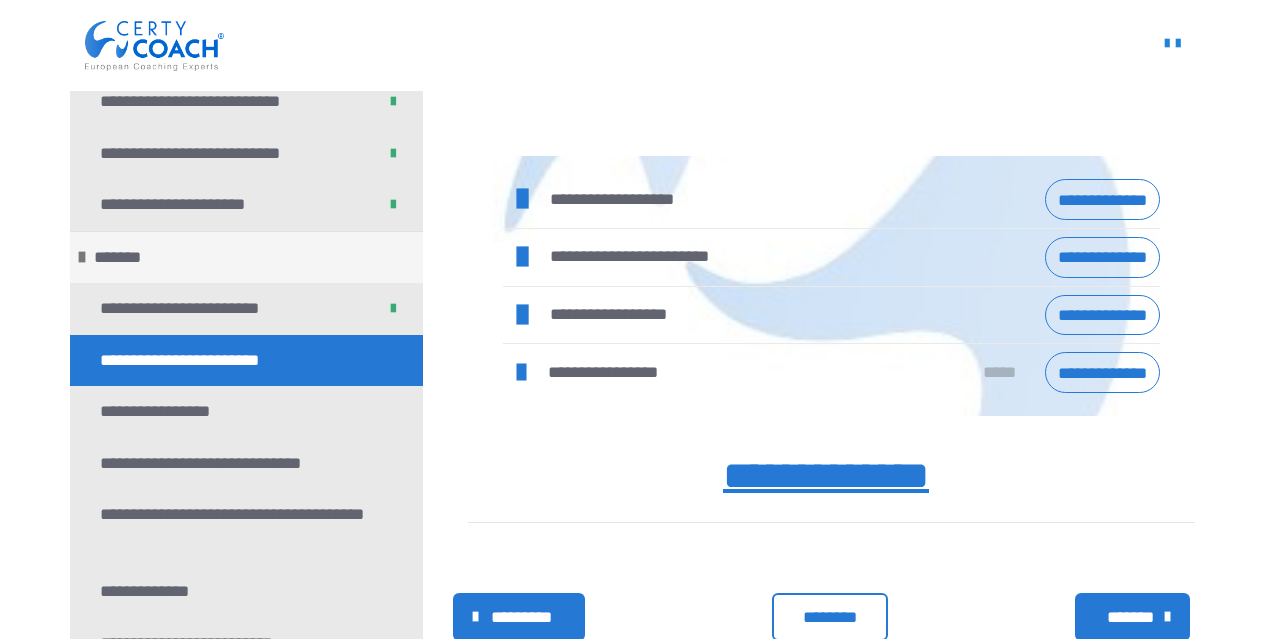 scroll, scrollTop: 1245, scrollLeft: 0, axis: vertical 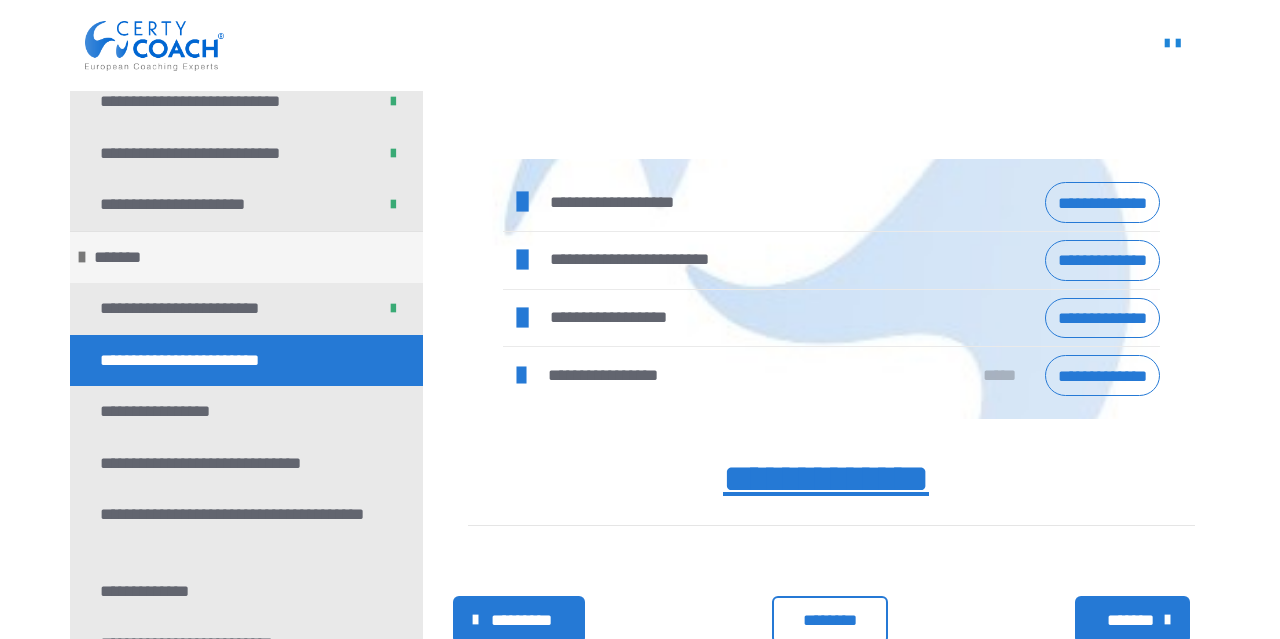 click on "**********" at bounding box center (1102, 202) 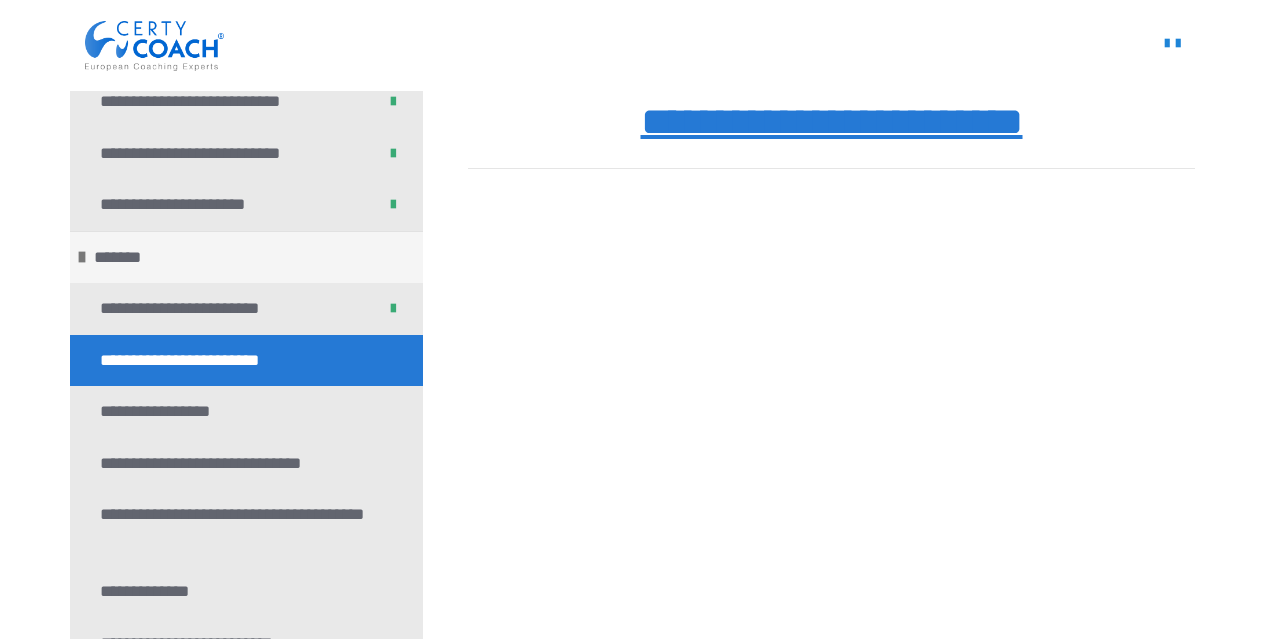 scroll, scrollTop: 484, scrollLeft: 0, axis: vertical 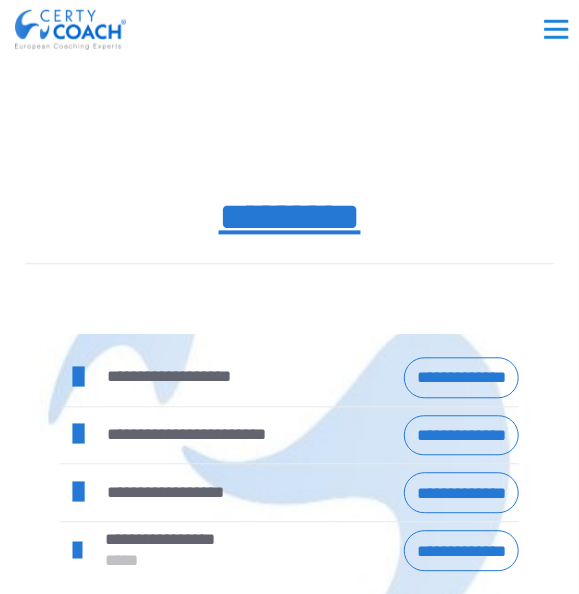 click on "**********" at bounding box center [461, 378] 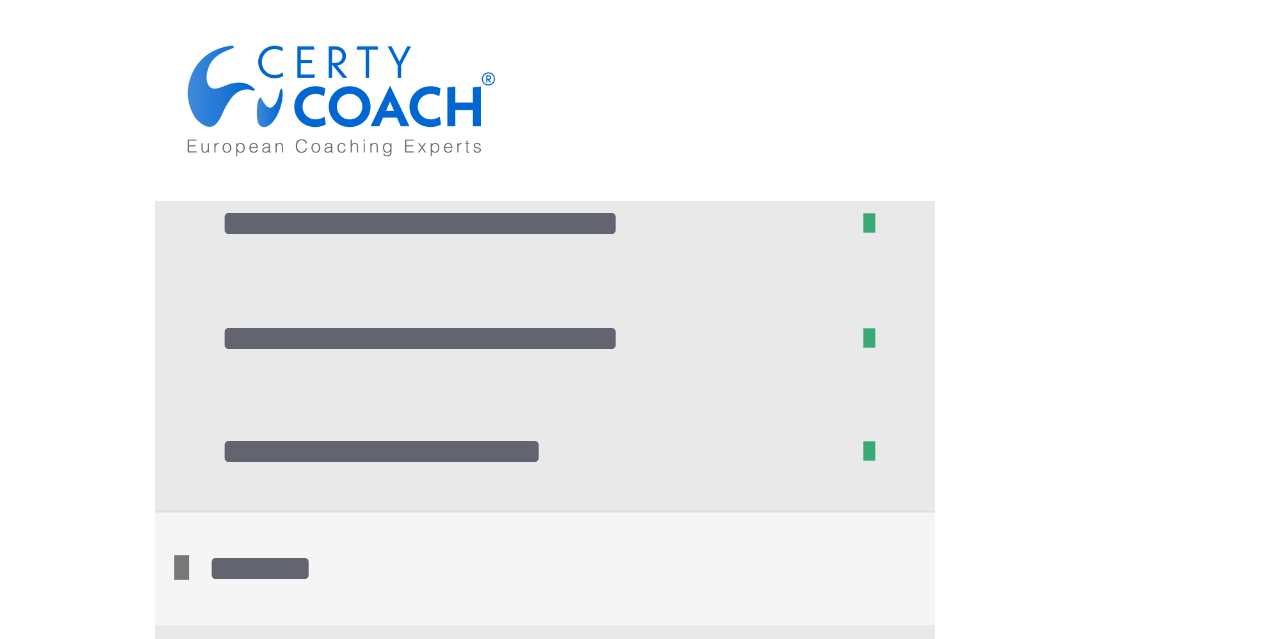 scroll, scrollTop: 606, scrollLeft: 0, axis: vertical 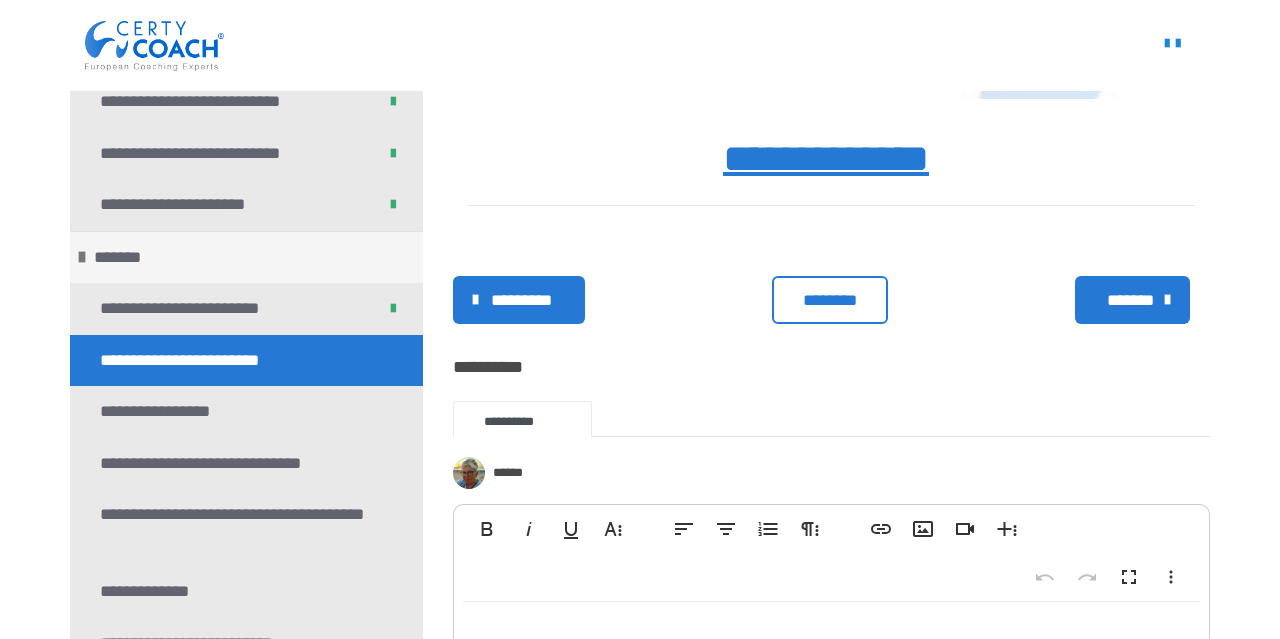 click on "********" at bounding box center (830, 301) 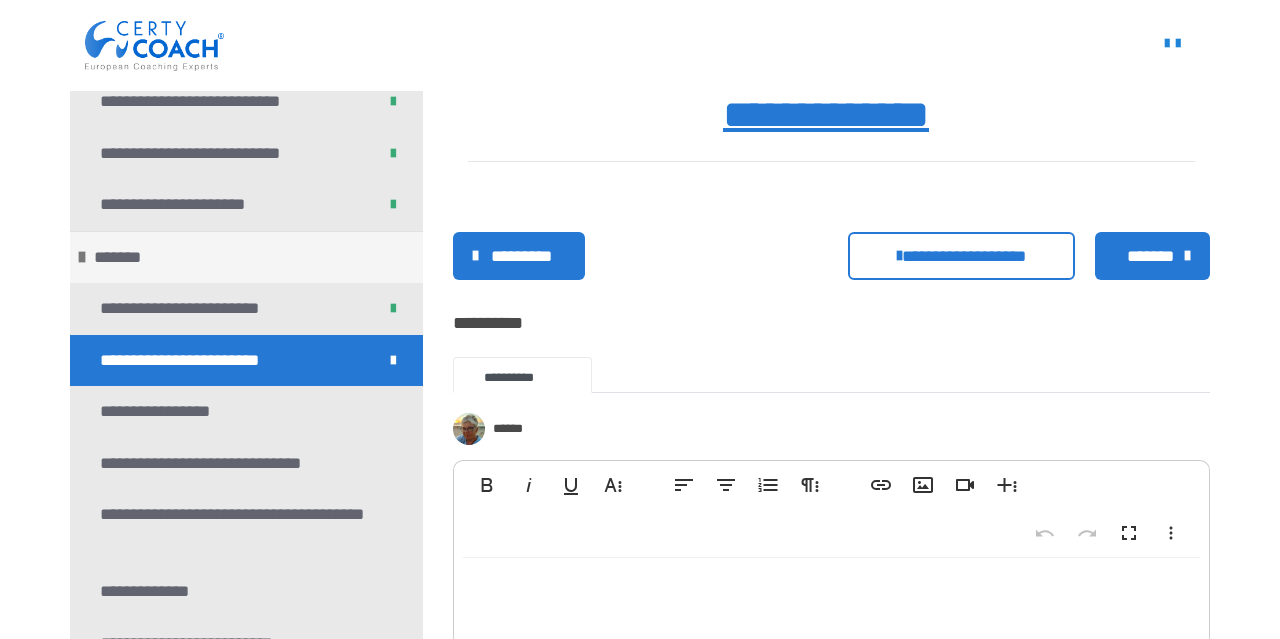 scroll, scrollTop: 1608, scrollLeft: 0, axis: vertical 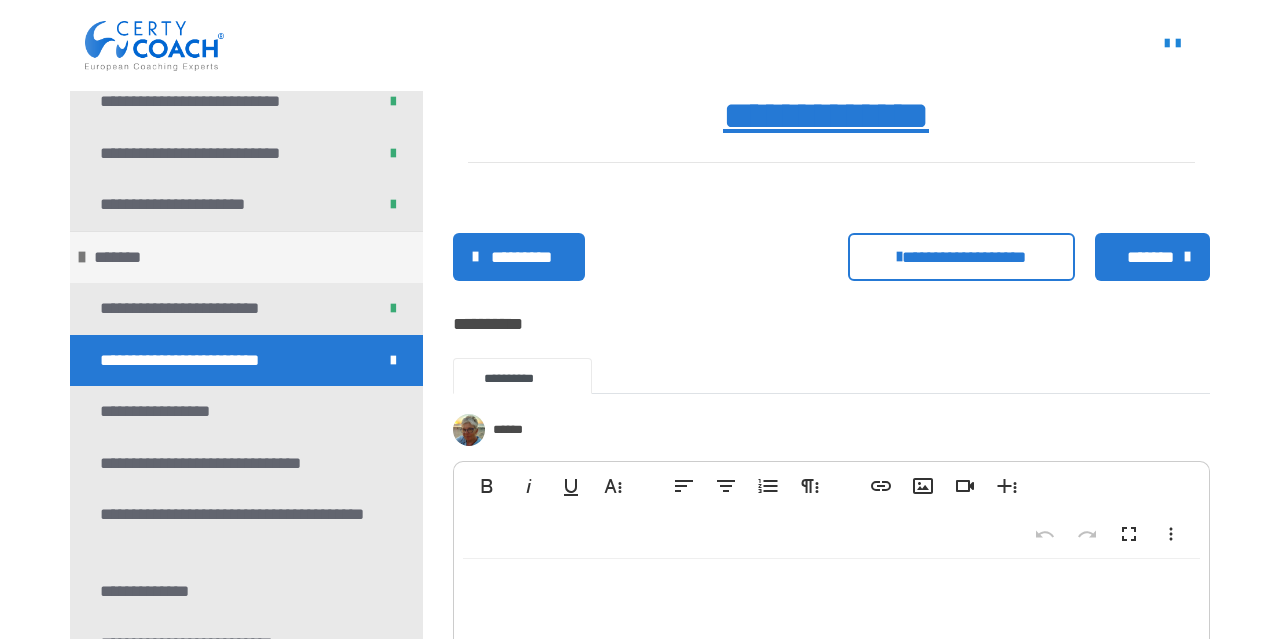 click on "*******" at bounding box center [1150, 258] 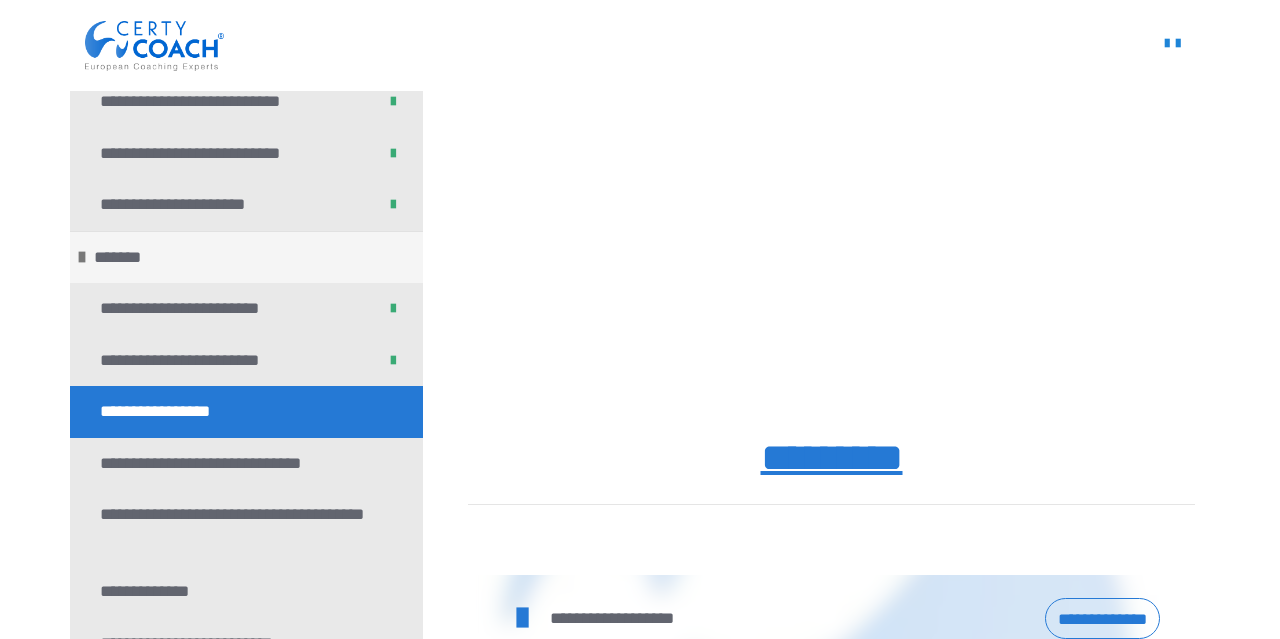 scroll, scrollTop: 833, scrollLeft: 0, axis: vertical 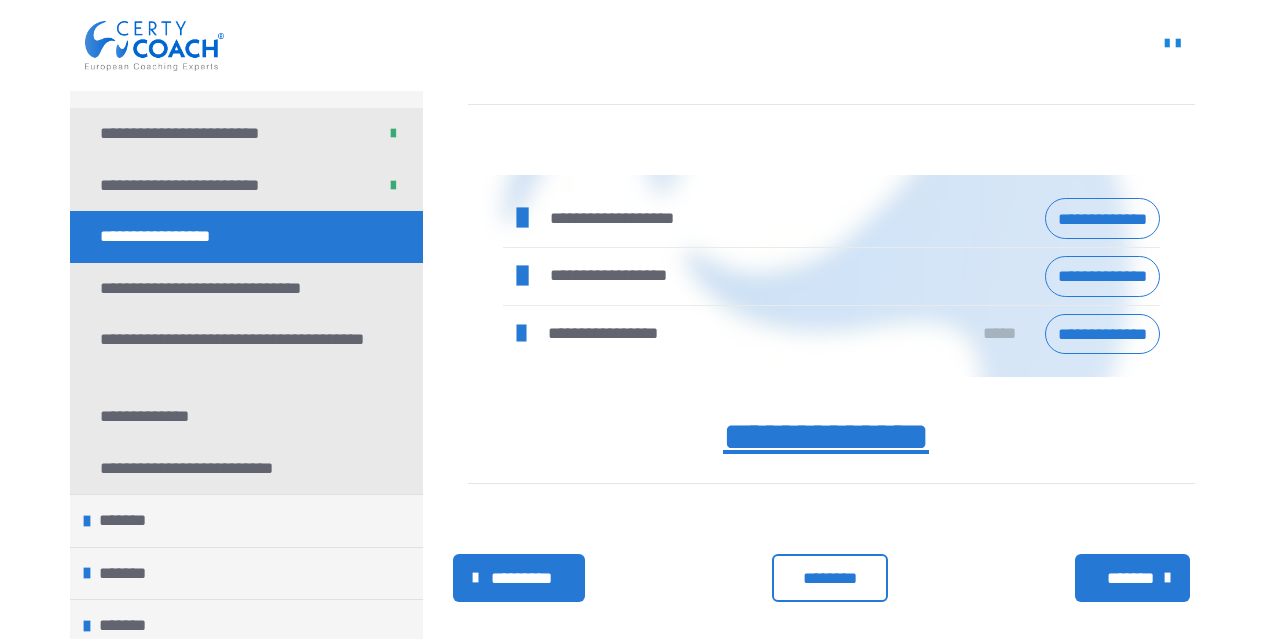 click on "**********" at bounding box center [1102, 218] 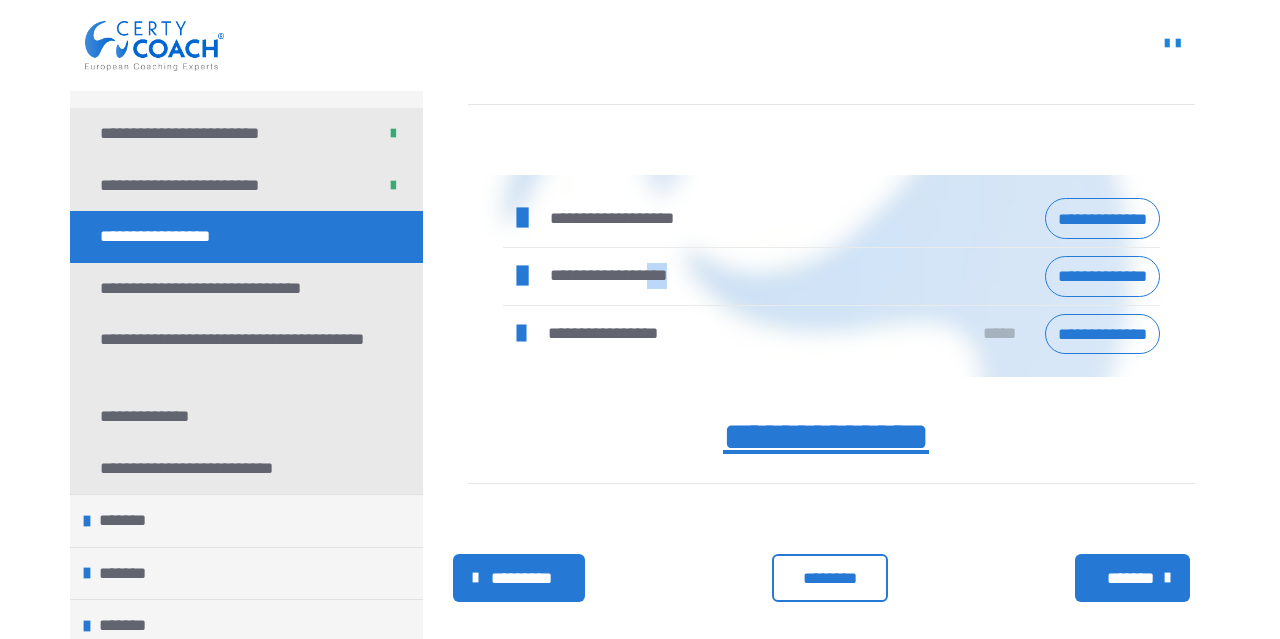 click on "**********" at bounding box center [1102, 276] 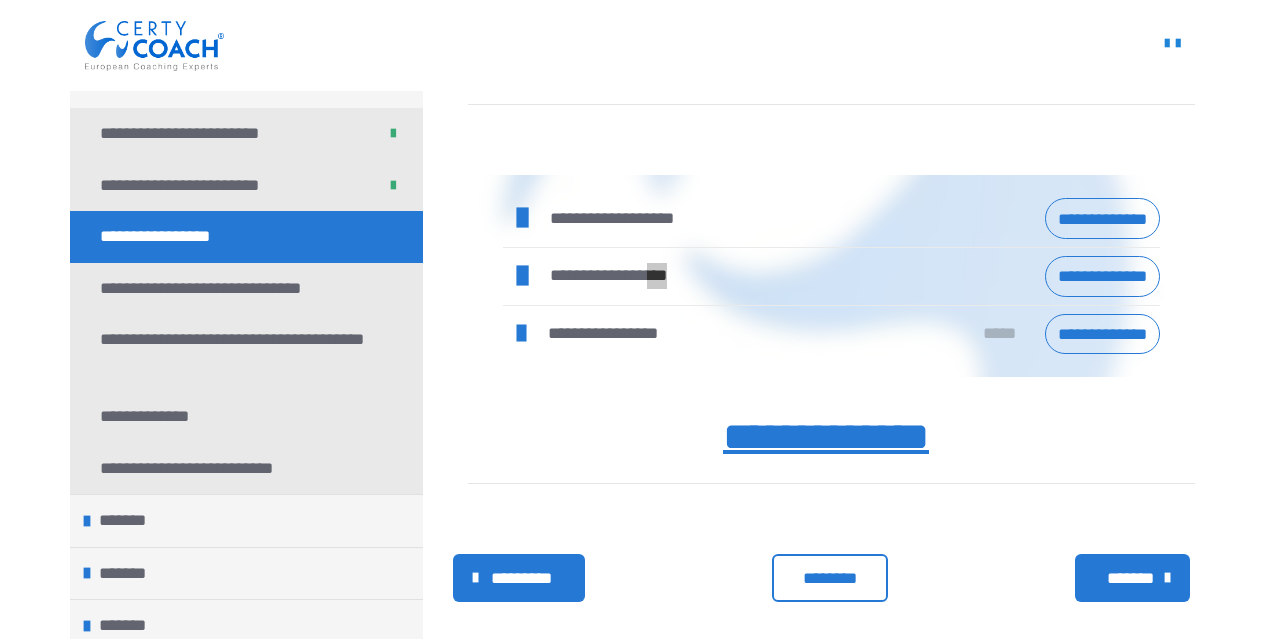 click on "**********" at bounding box center [640, 388] 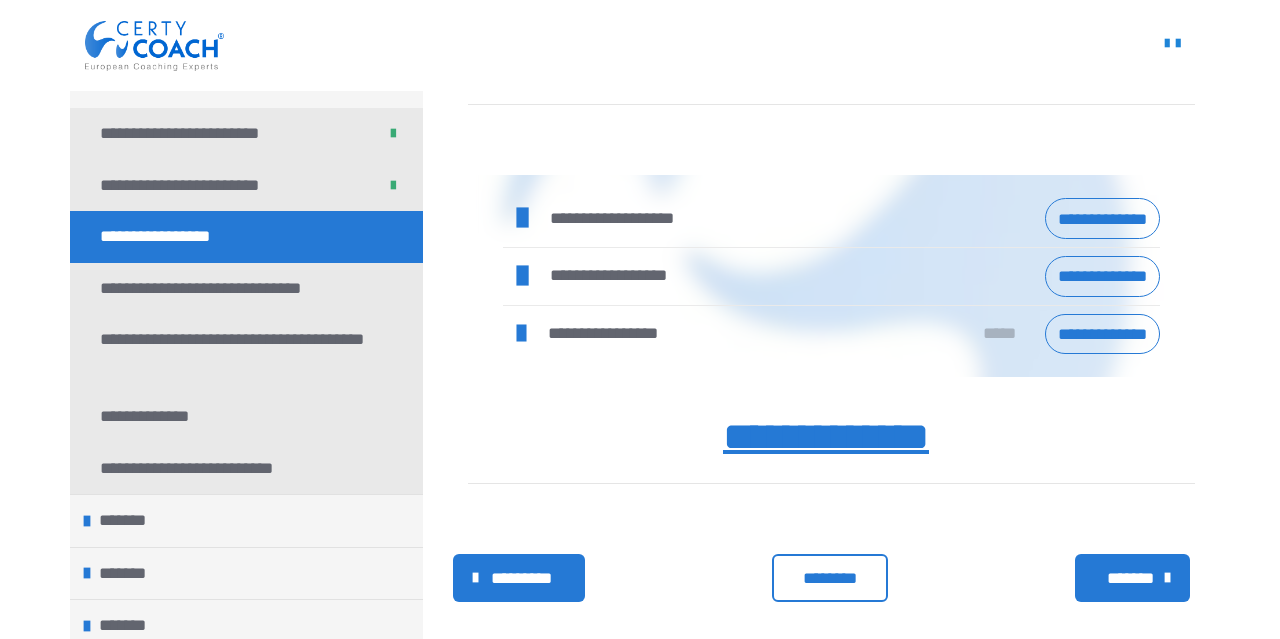 click on "********" at bounding box center [830, 579] 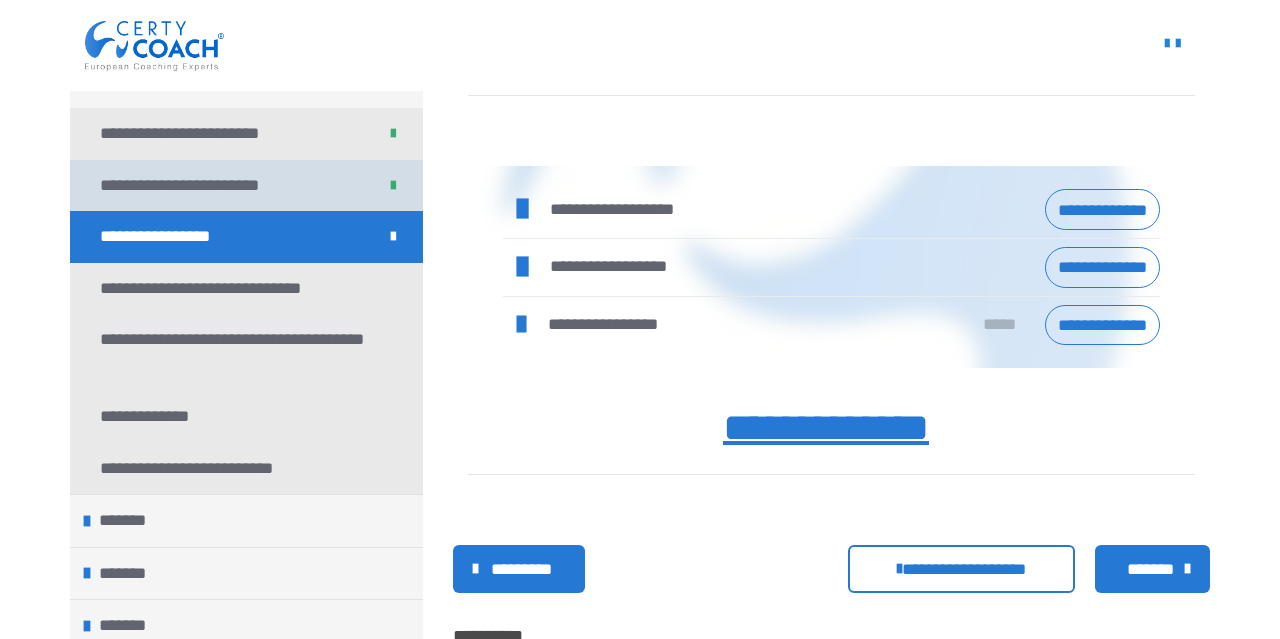 click on "**********" at bounding box center (246, 186) 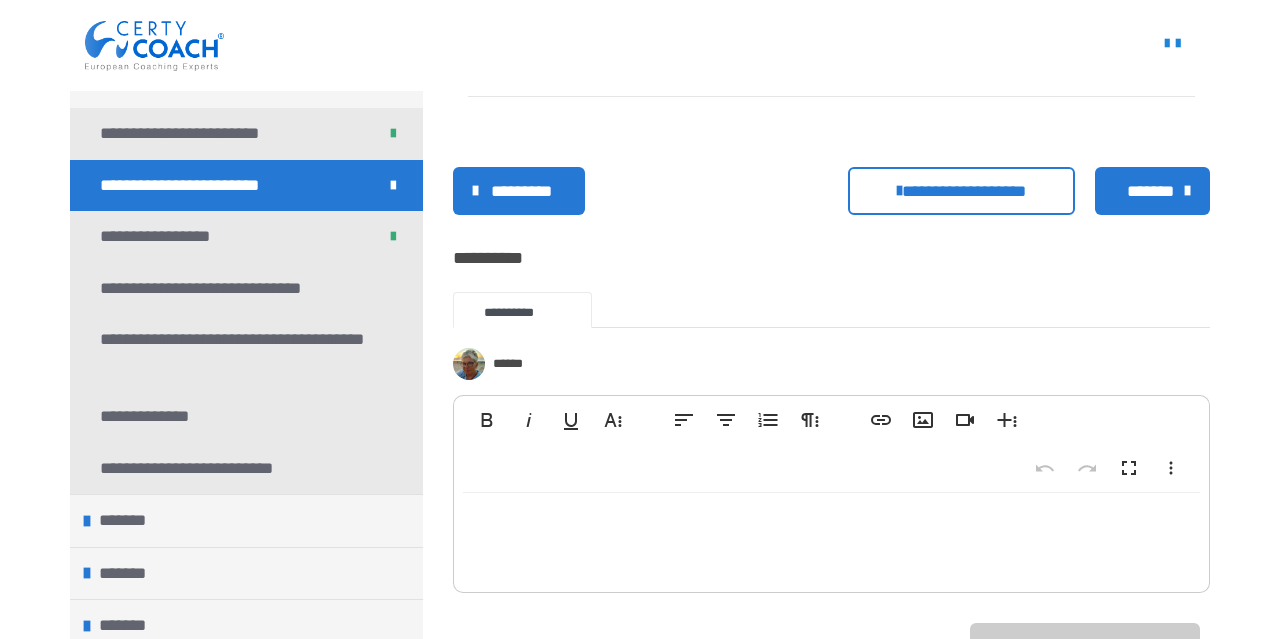scroll, scrollTop: 1764, scrollLeft: 0, axis: vertical 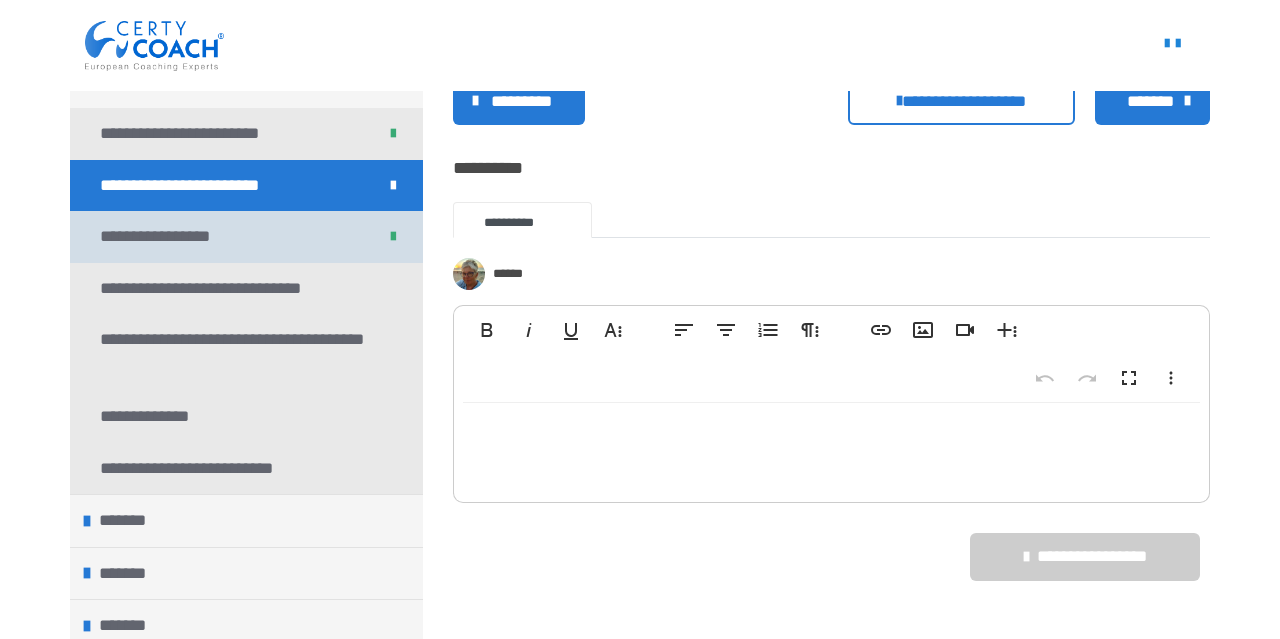 click on "**********" at bounding box center (246, 237) 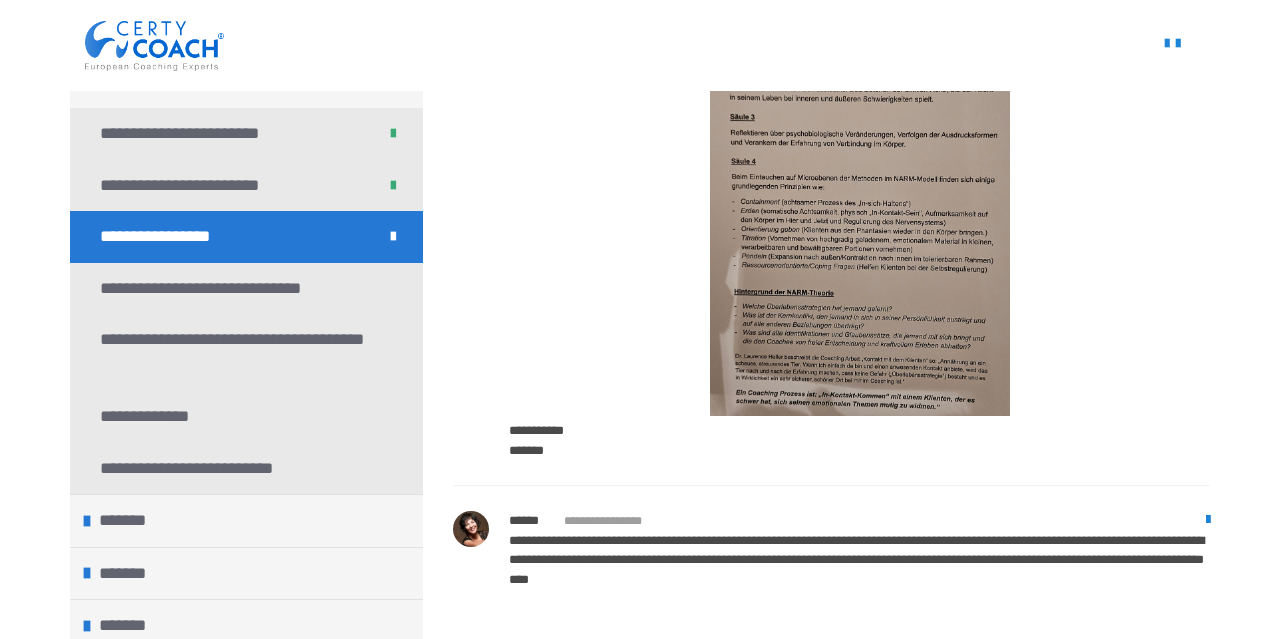 scroll, scrollTop: 2502, scrollLeft: 0, axis: vertical 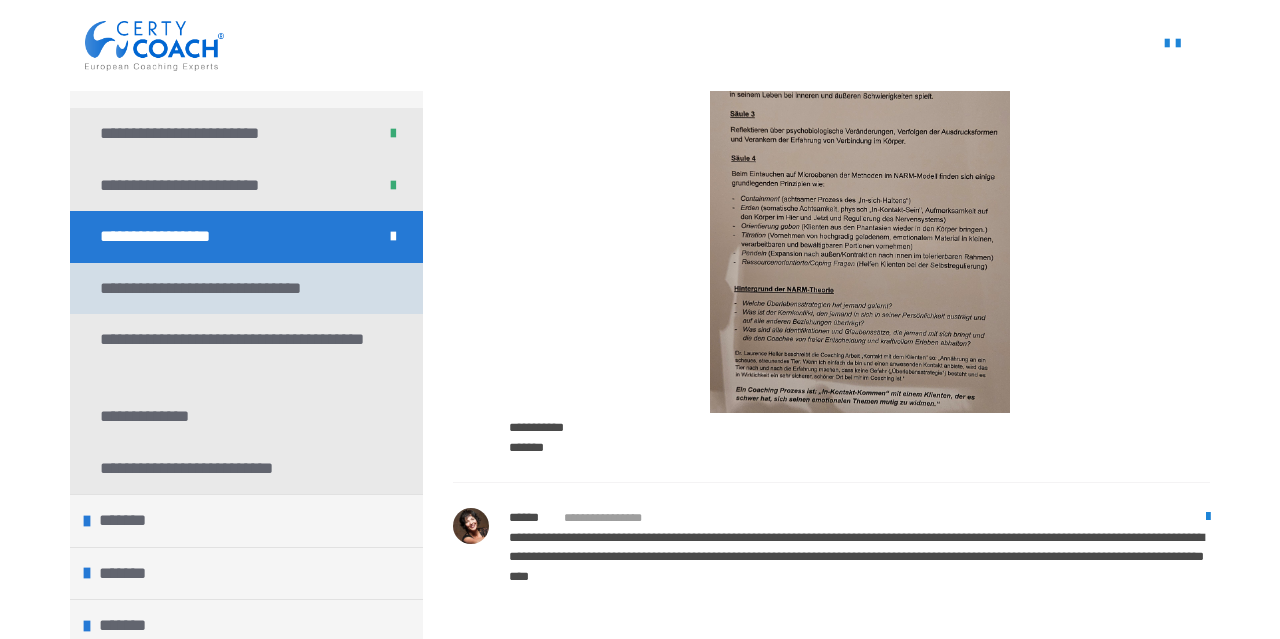 click on "**********" at bounding box center (213, 289) 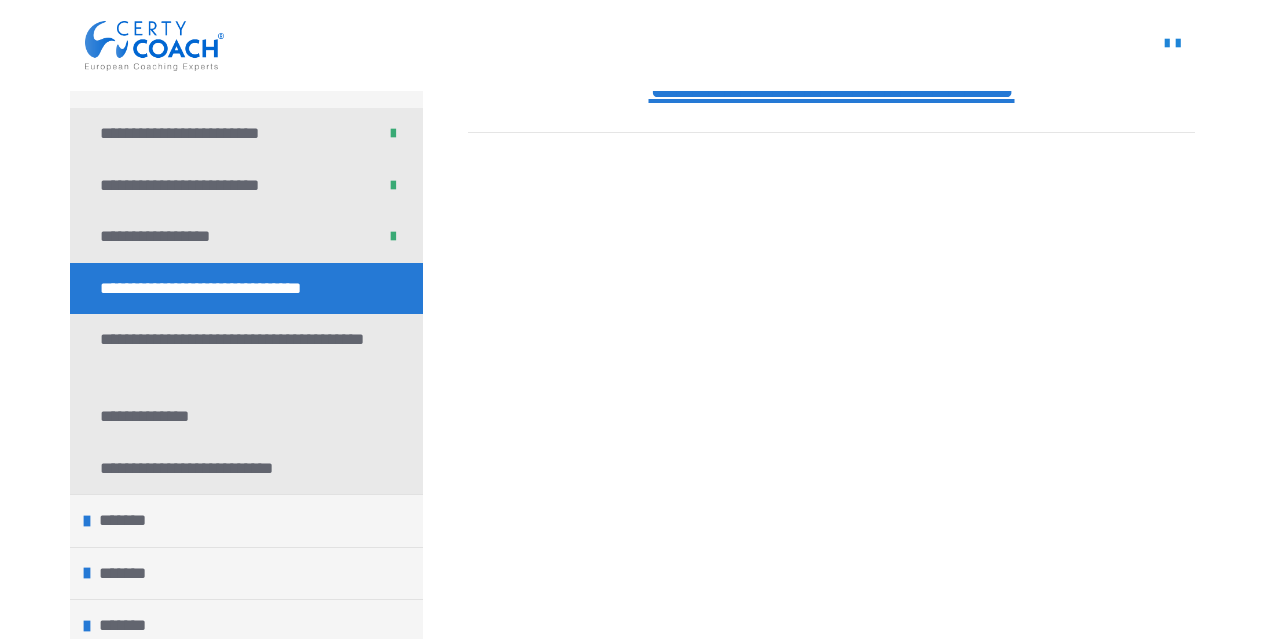 scroll, scrollTop: 620, scrollLeft: 0, axis: vertical 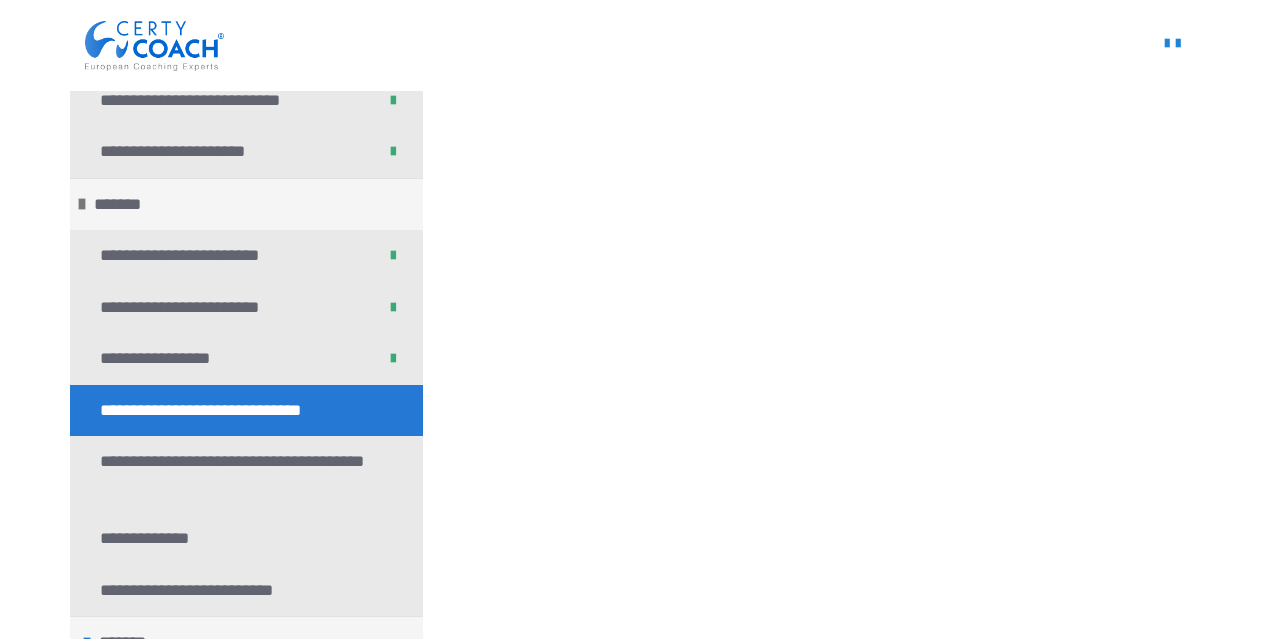 click on "**********" at bounding box center [213, 411] 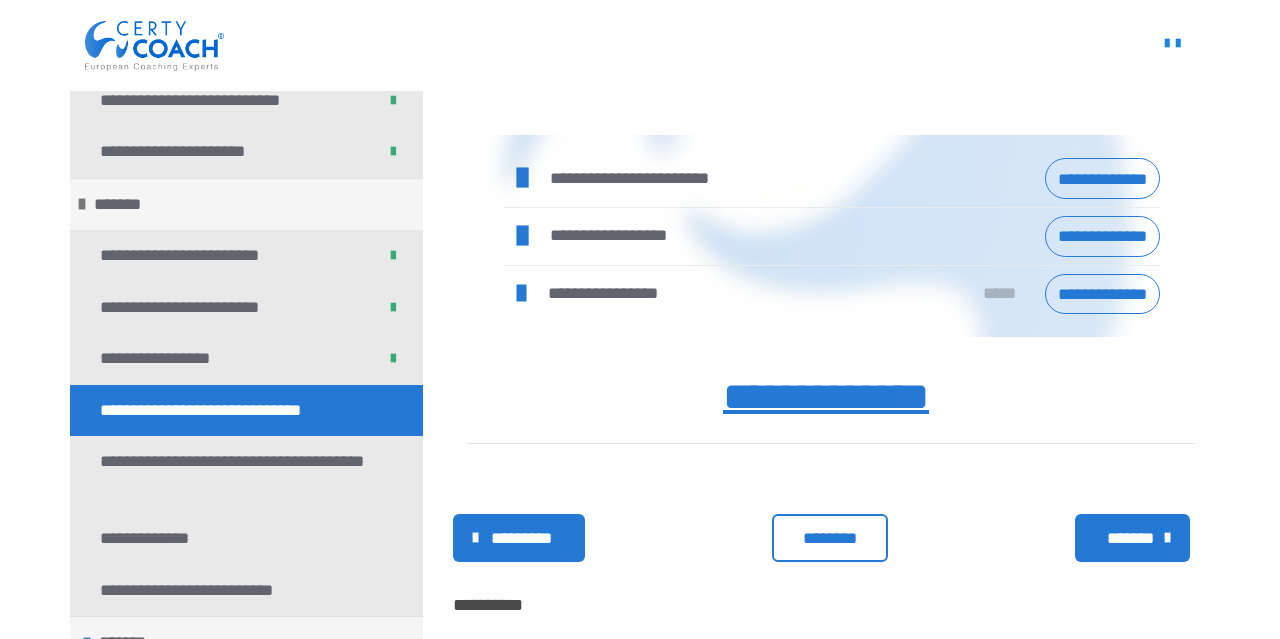 scroll, scrollTop: 1264, scrollLeft: 0, axis: vertical 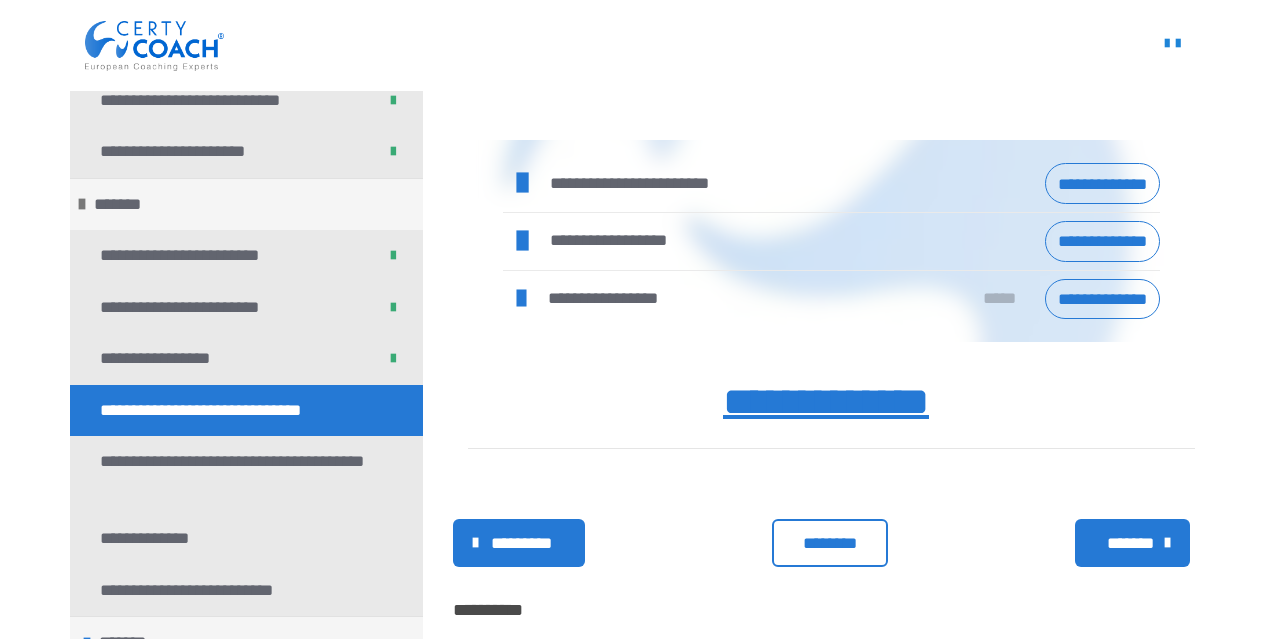 click on "**********" at bounding box center (1102, 183) 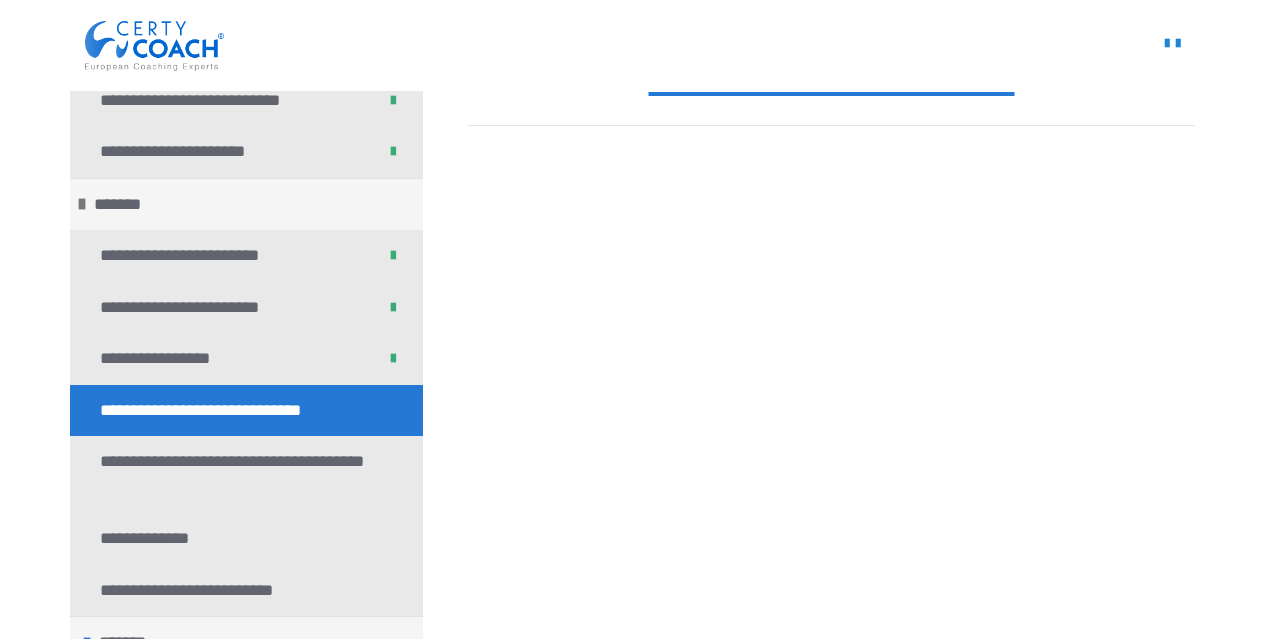 scroll, scrollTop: 510, scrollLeft: 0, axis: vertical 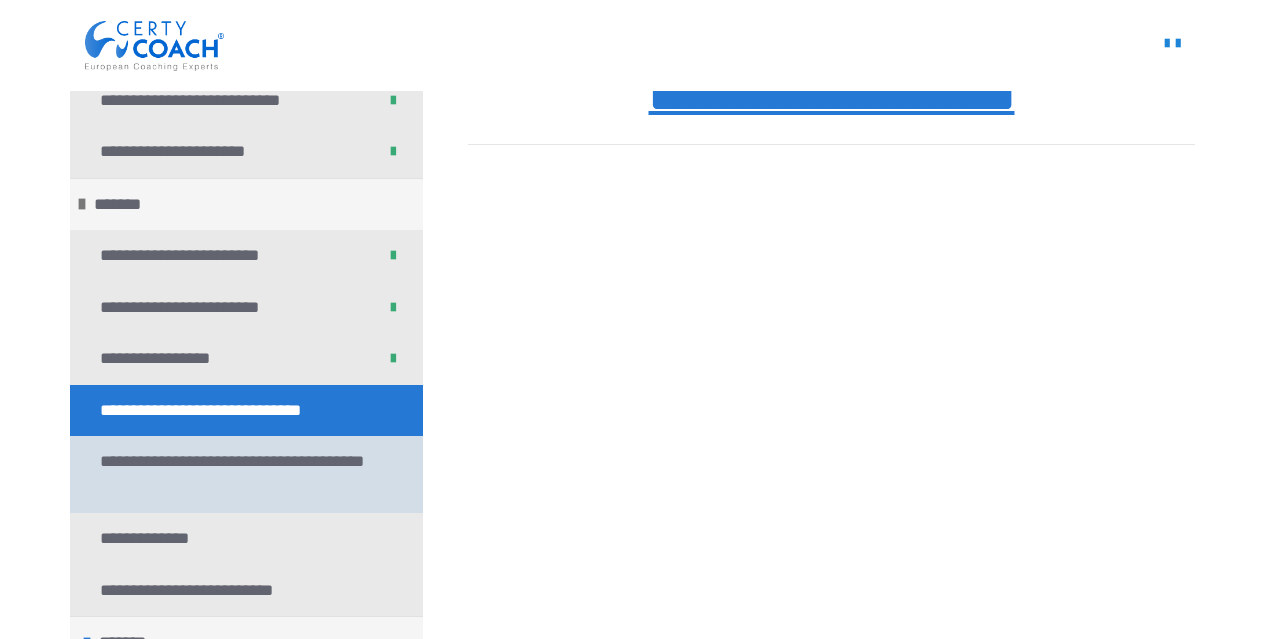 click on "**********" at bounding box center (238, 474) 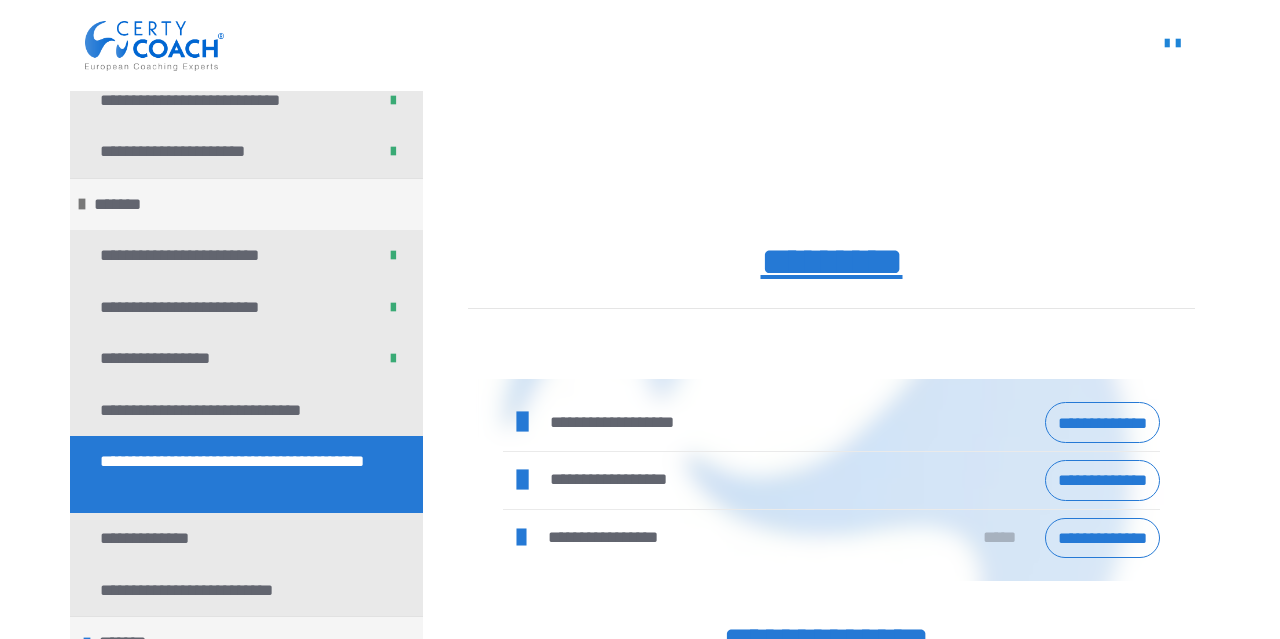 scroll, scrollTop: 1026, scrollLeft: 0, axis: vertical 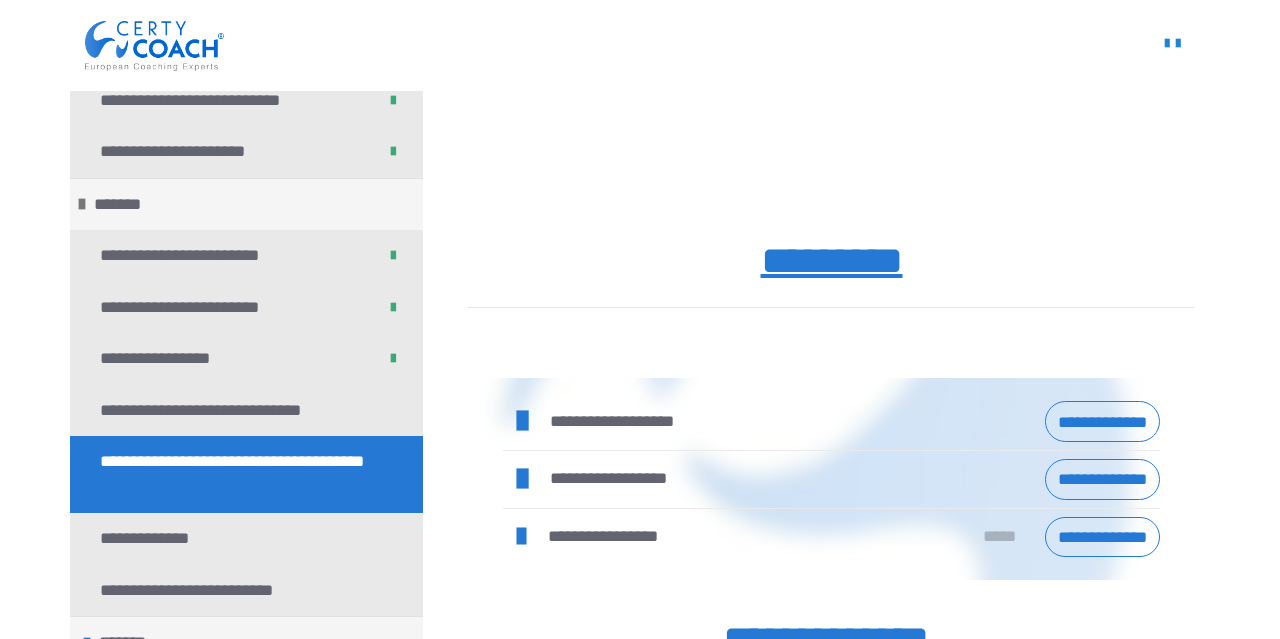 click on "*********" at bounding box center (831, 289) 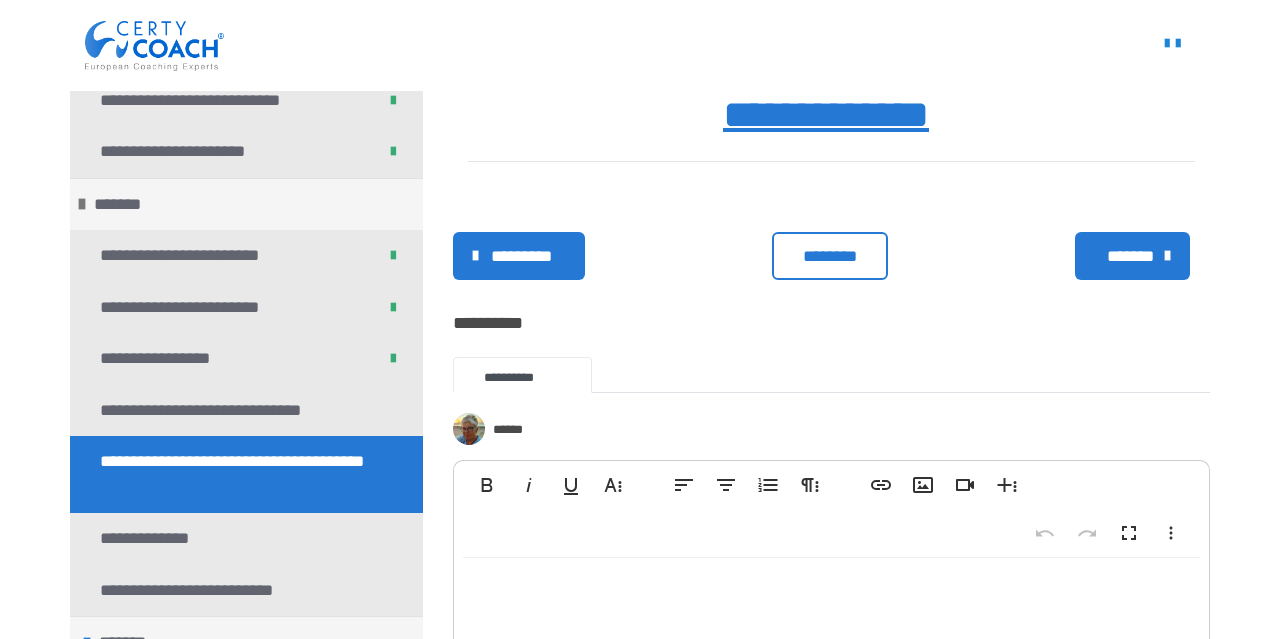 scroll, scrollTop: 1555, scrollLeft: 0, axis: vertical 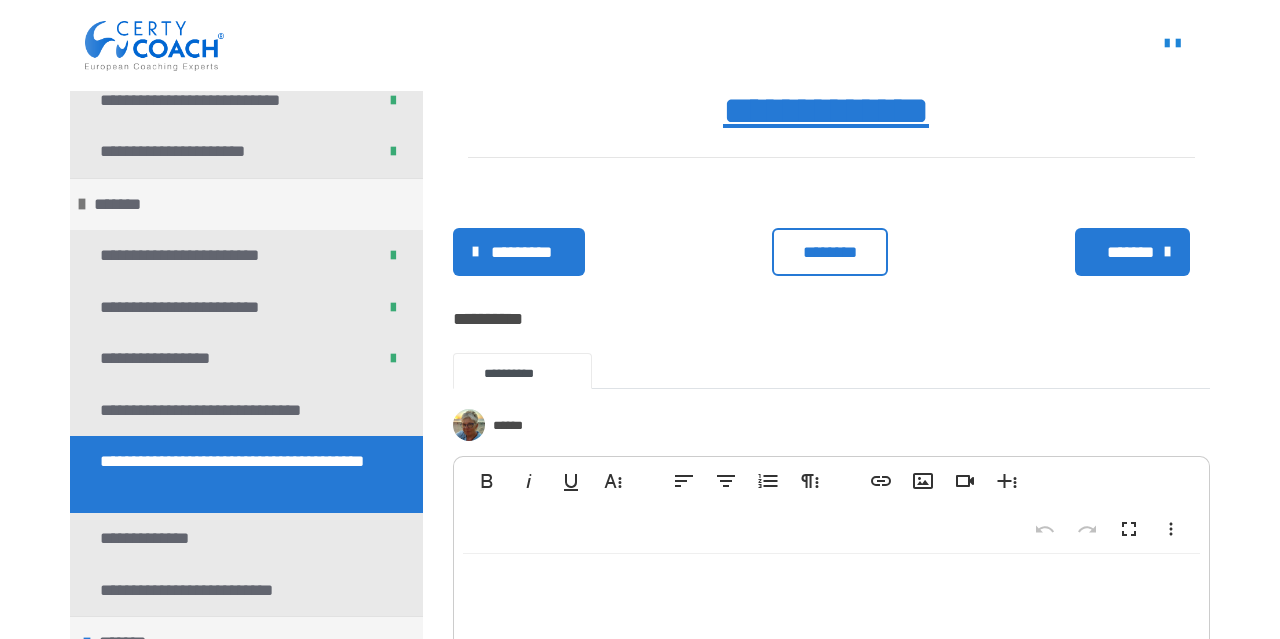 click on "********" at bounding box center [830, 253] 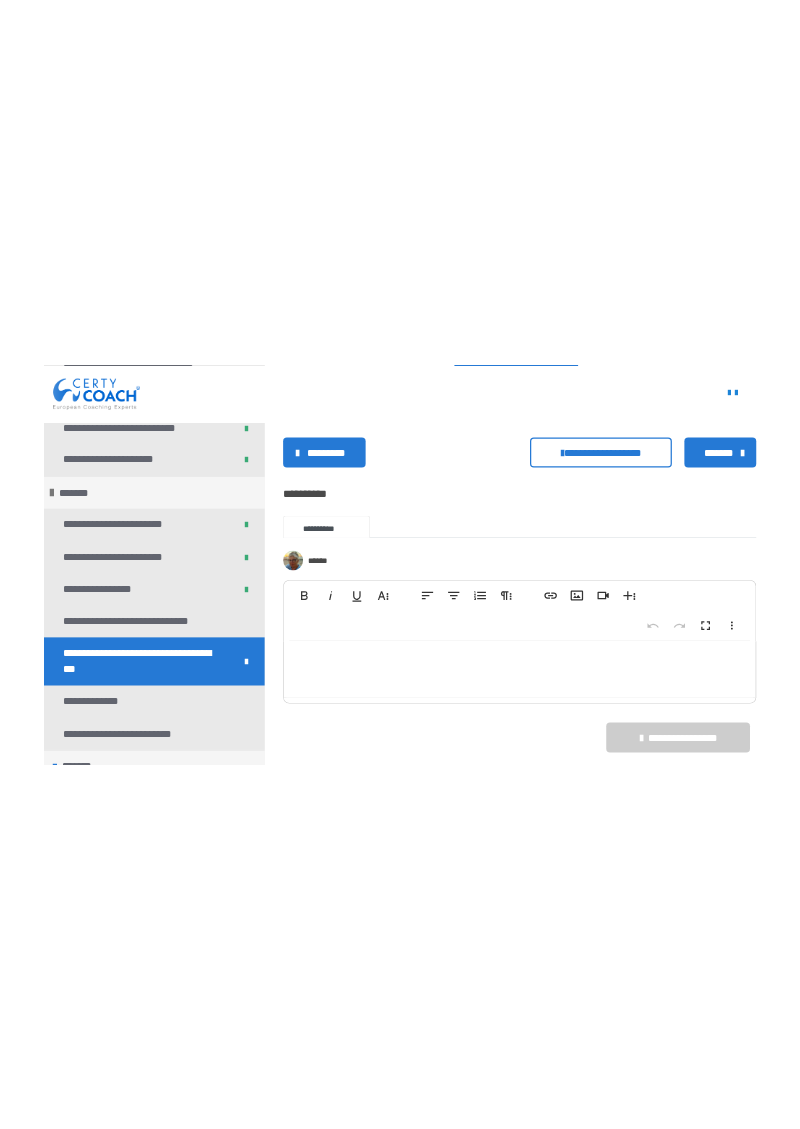 scroll, scrollTop: 1707, scrollLeft: 0, axis: vertical 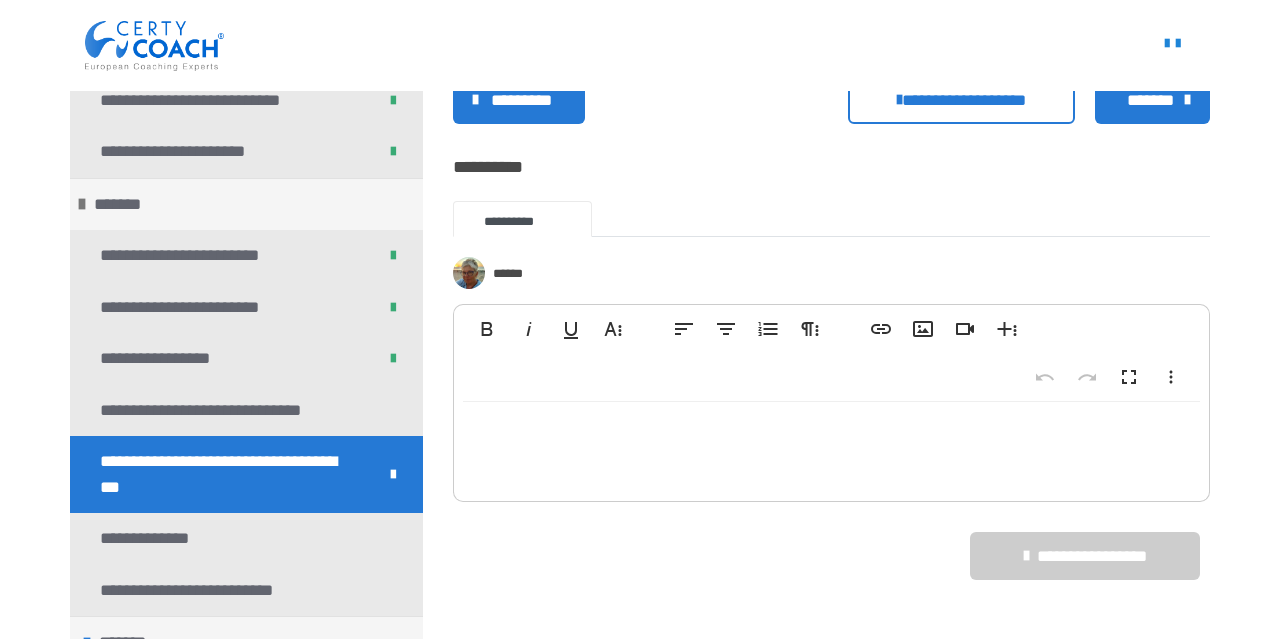 click on "**********" at bounding box center [1029, 100] 